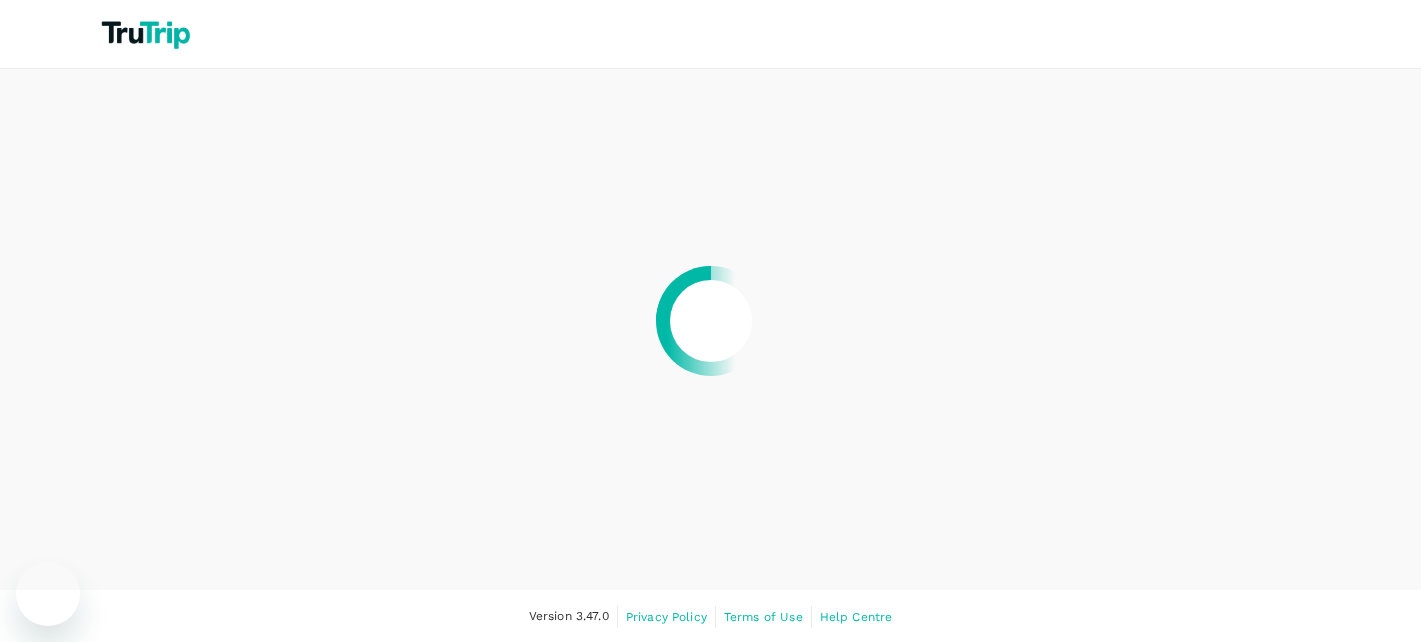 scroll, scrollTop: 0, scrollLeft: 0, axis: both 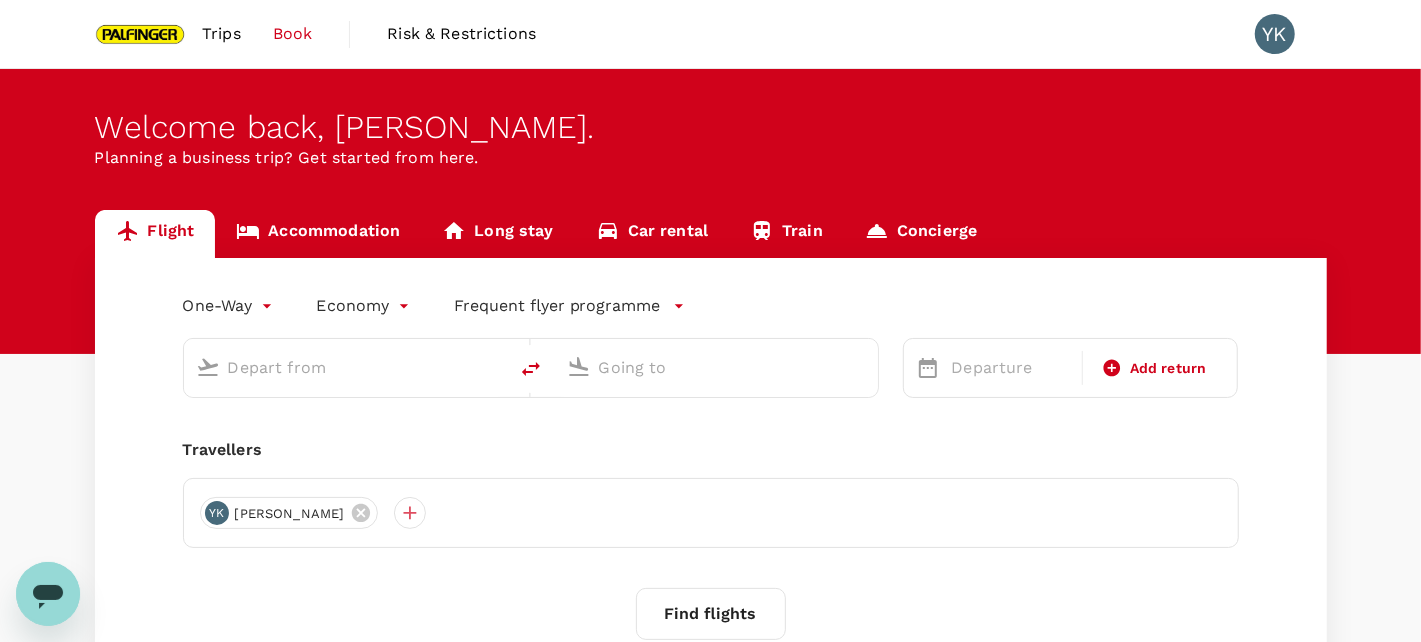 type on "roundtrip" 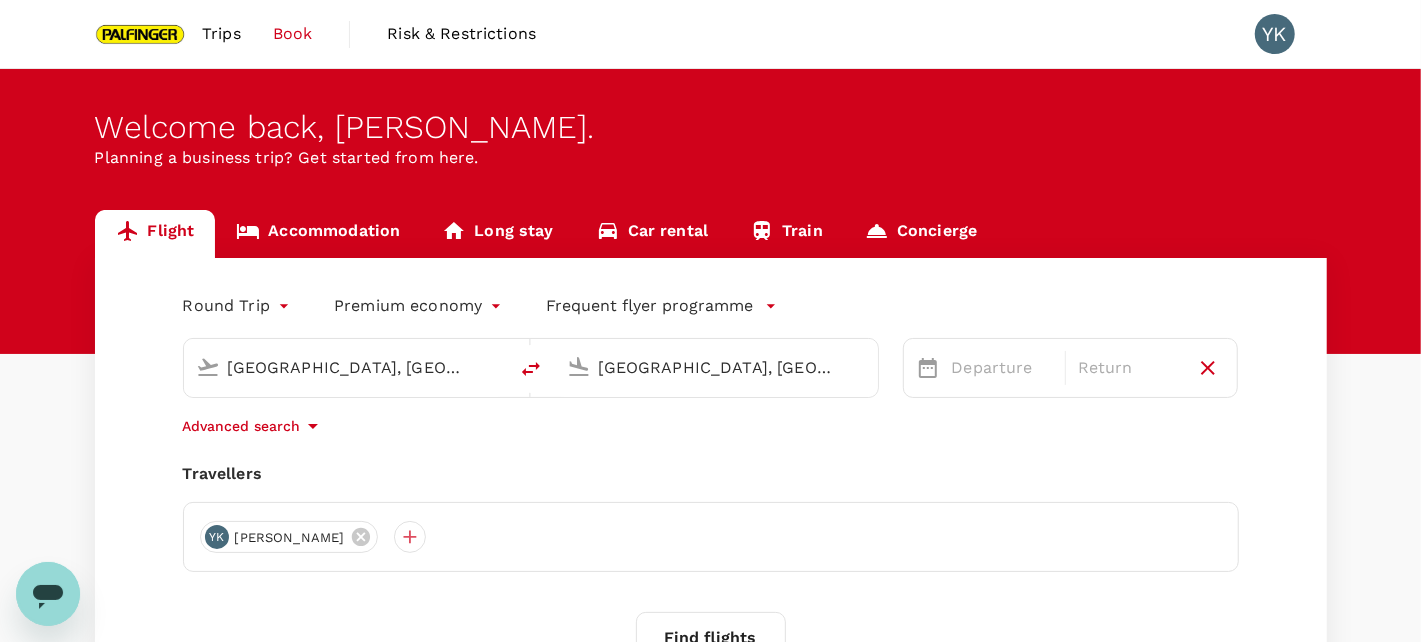 click on "[GEOGRAPHIC_DATA], [GEOGRAPHIC_DATA] (any)" at bounding box center [717, 367] 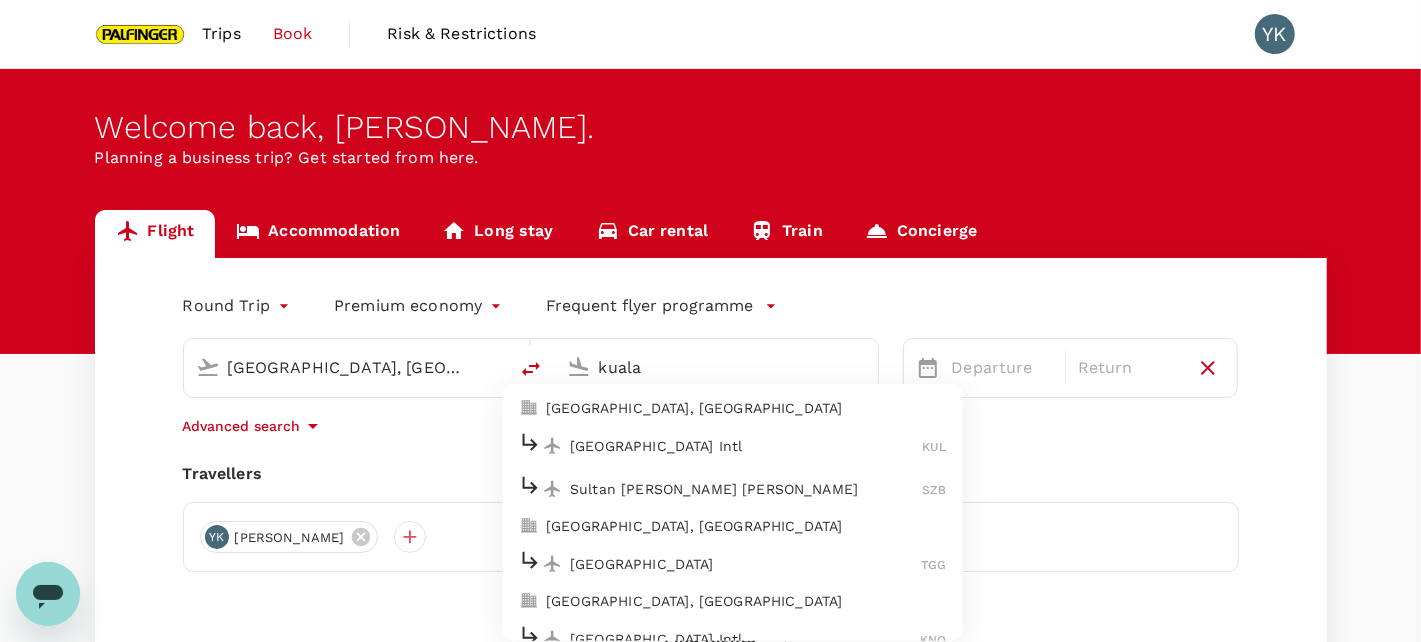 click on "[GEOGRAPHIC_DATA] Intl KUL" at bounding box center (732, 445) 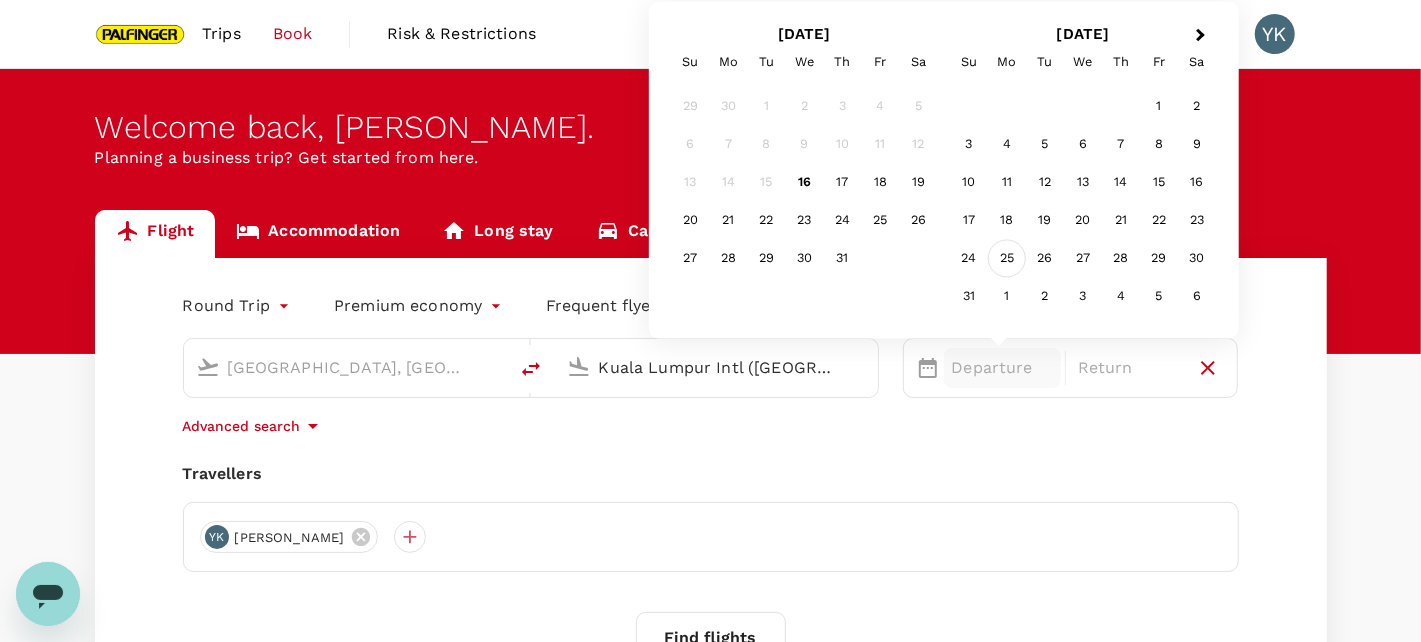 type on "Kuala Lumpur Intl ([GEOGRAPHIC_DATA])" 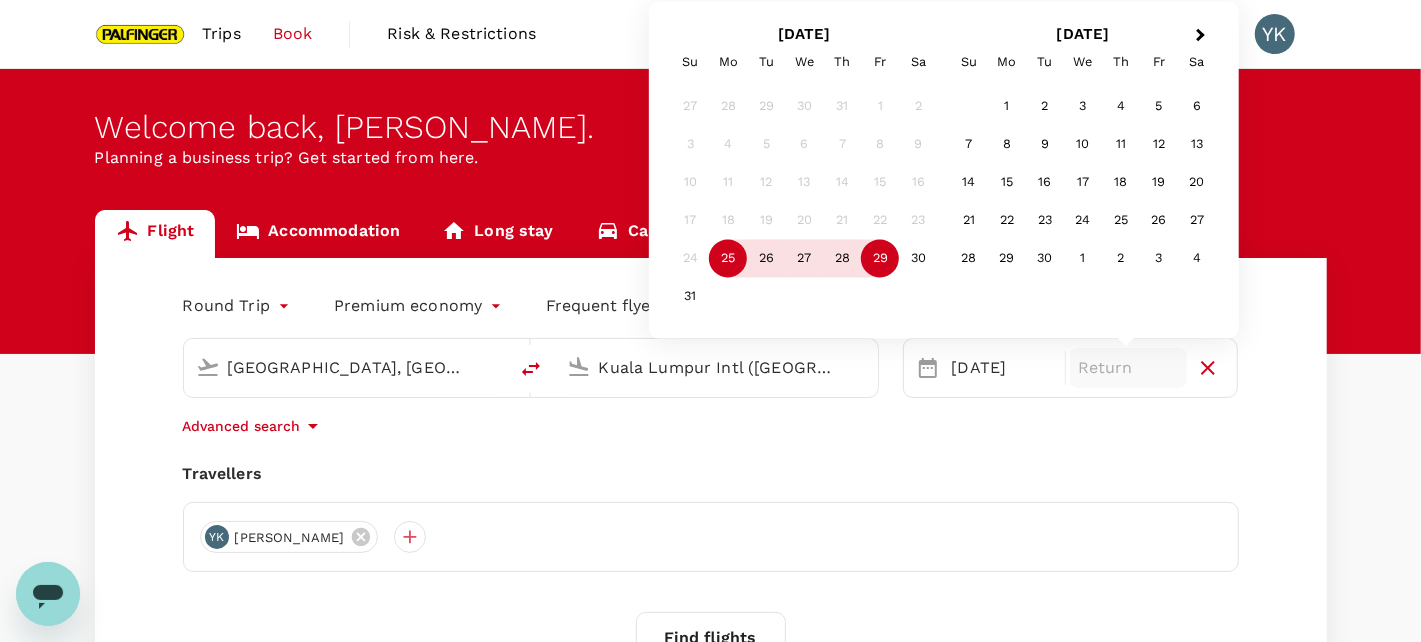 click on "29" at bounding box center [880, 259] 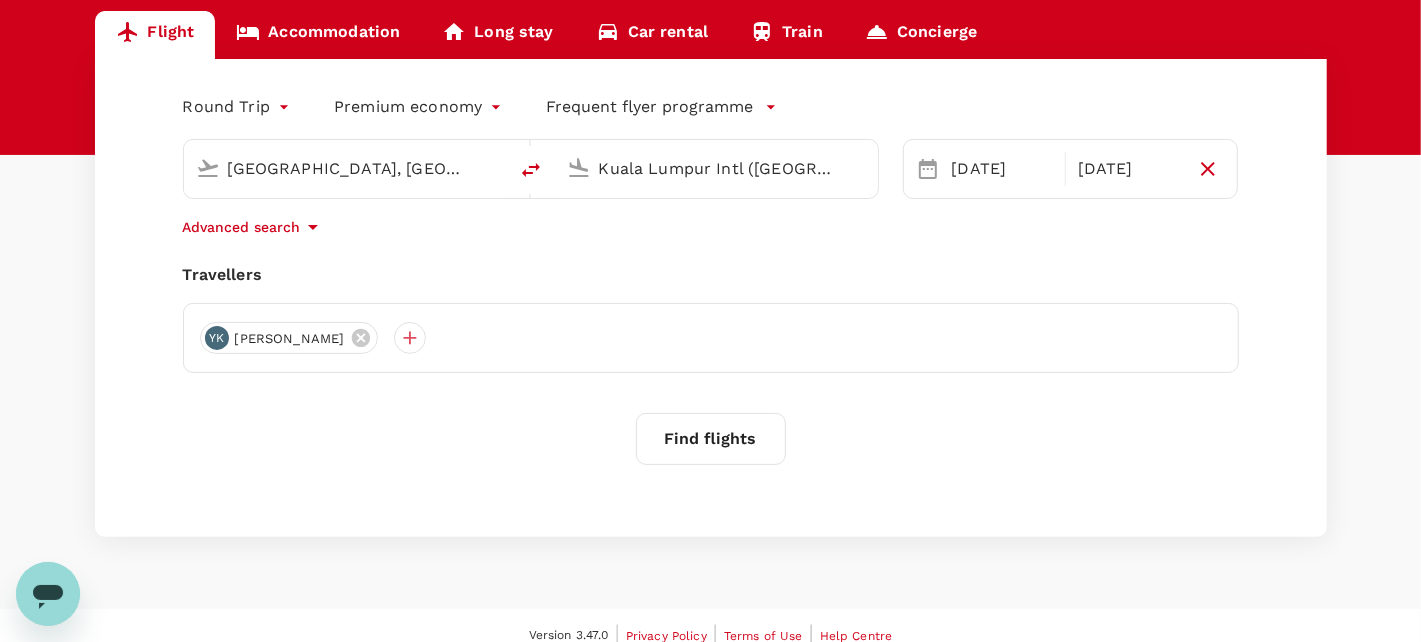 scroll, scrollTop: 200, scrollLeft: 0, axis: vertical 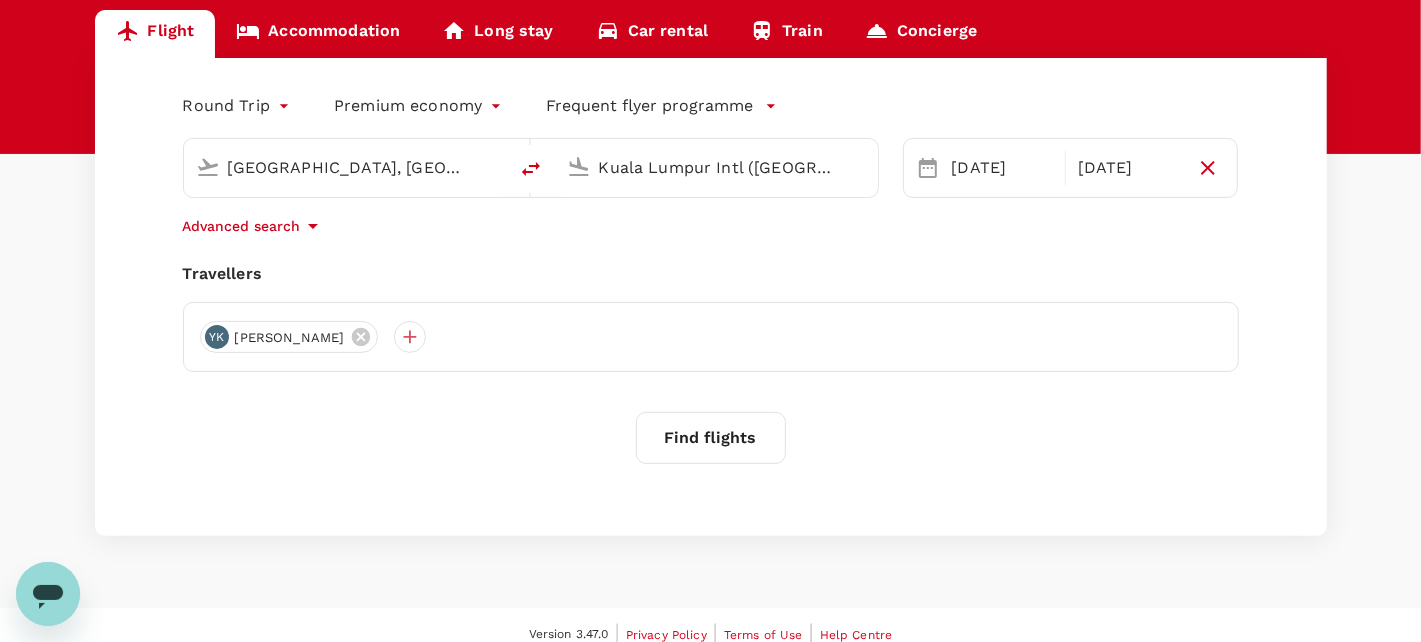 click 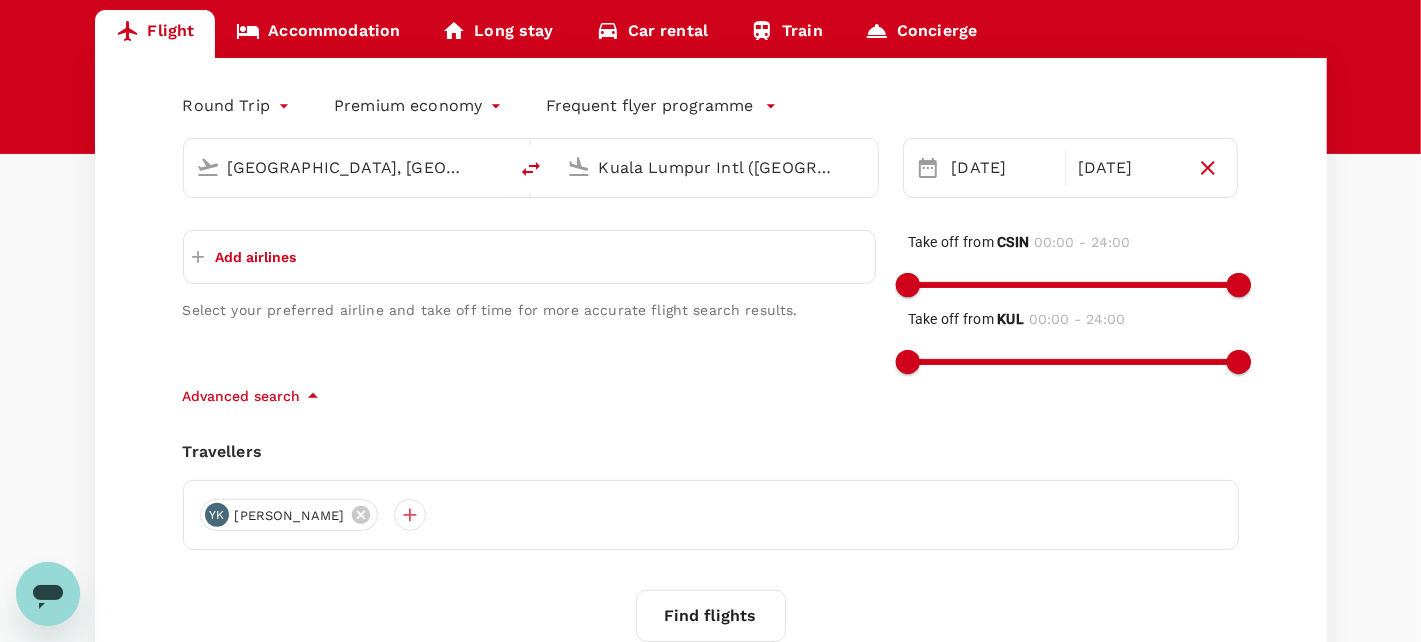 click on "Add airlines" at bounding box center (256, 257) 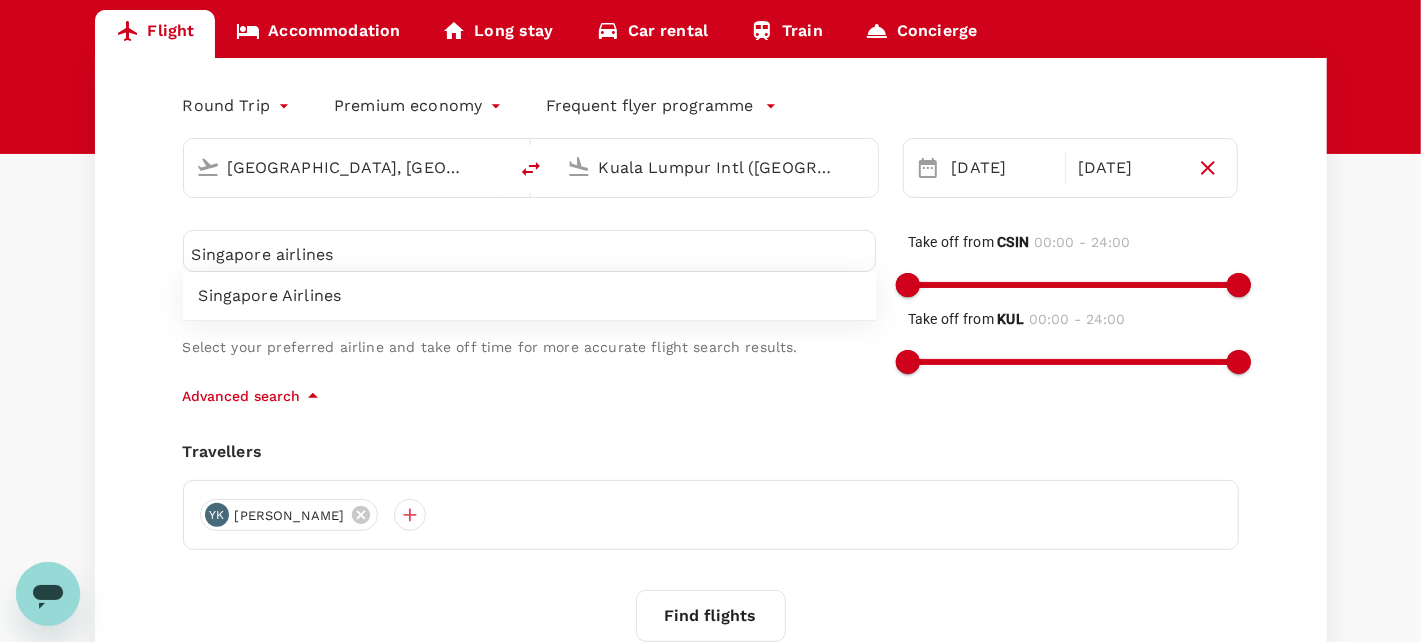 type on "Singapore airlines" 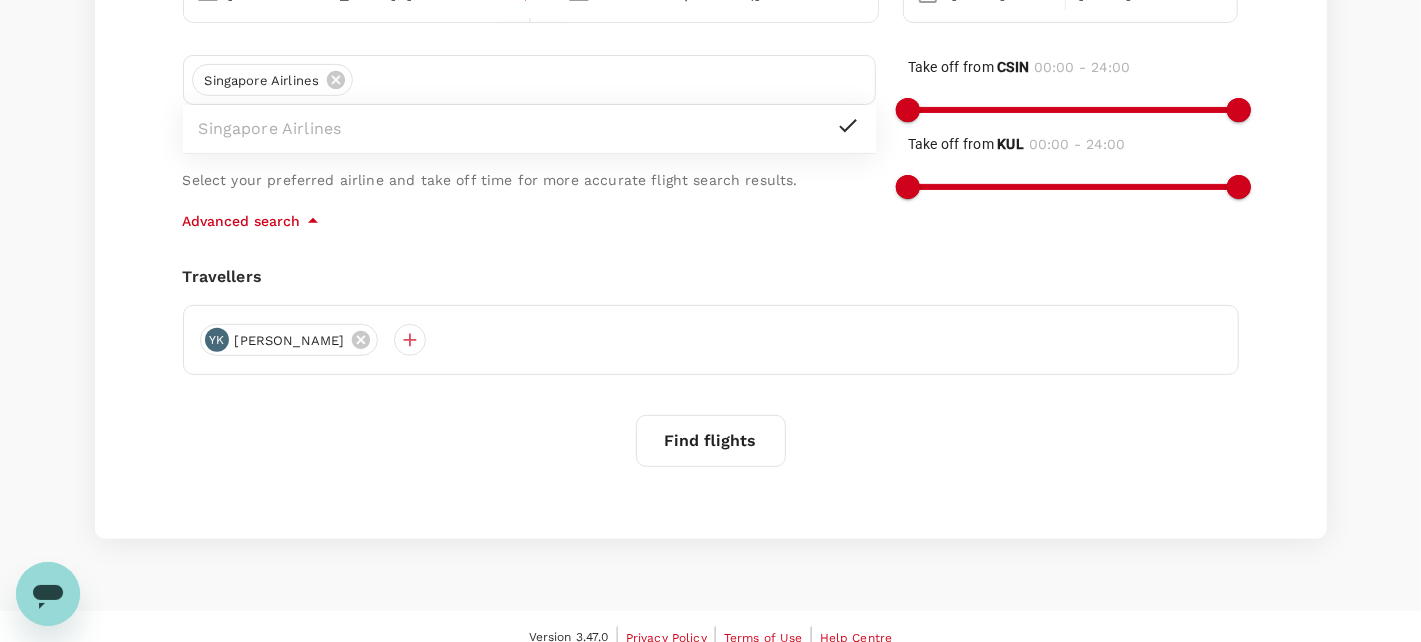 scroll, scrollTop: 395, scrollLeft: 0, axis: vertical 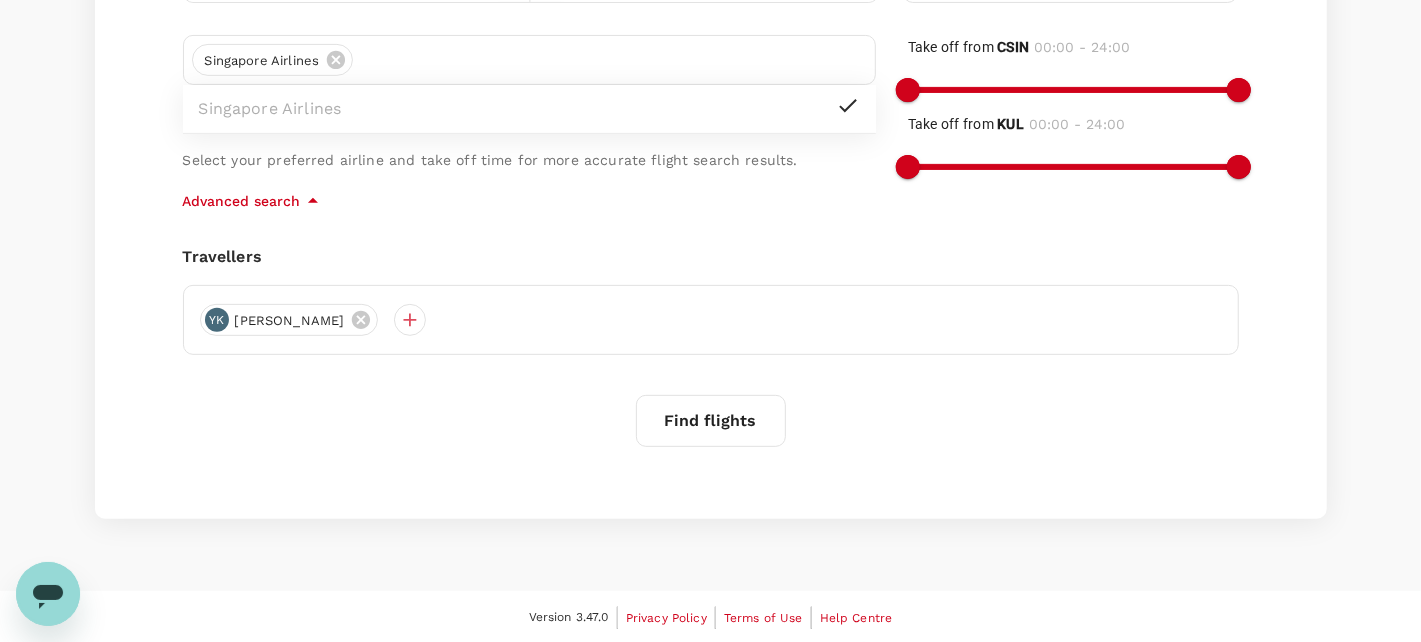 click on "Find flights" at bounding box center (711, 421) 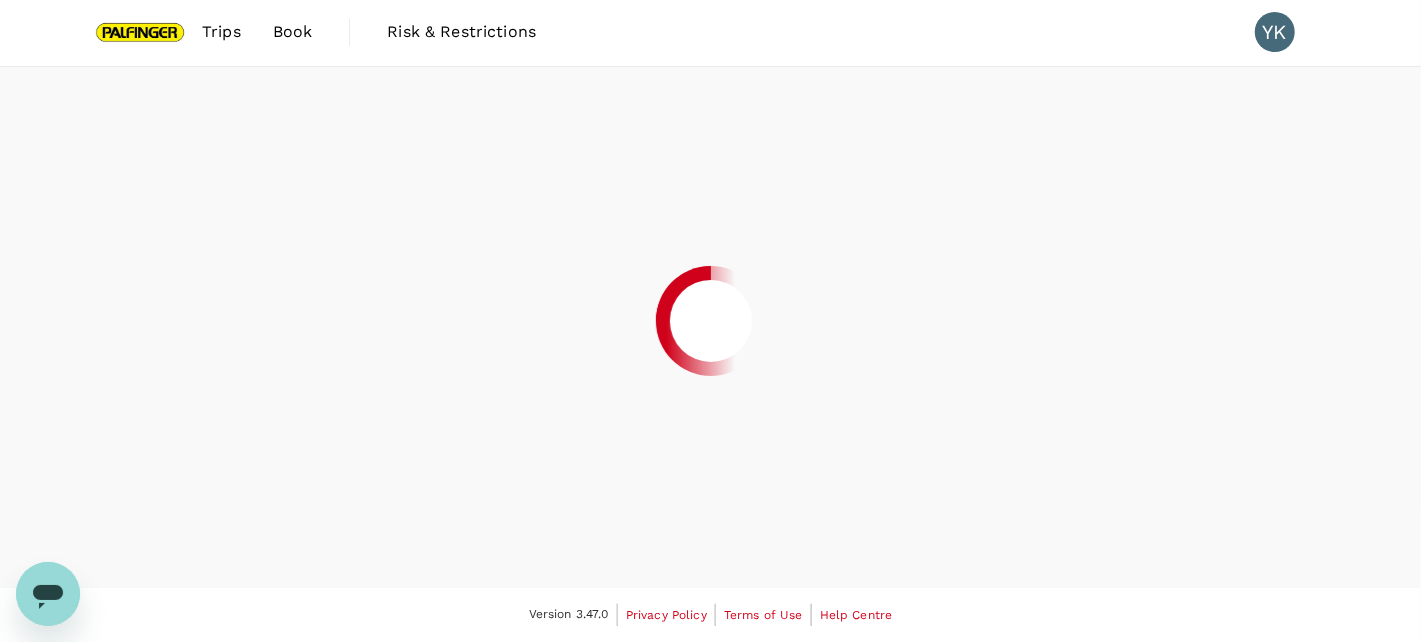 scroll, scrollTop: 0, scrollLeft: 0, axis: both 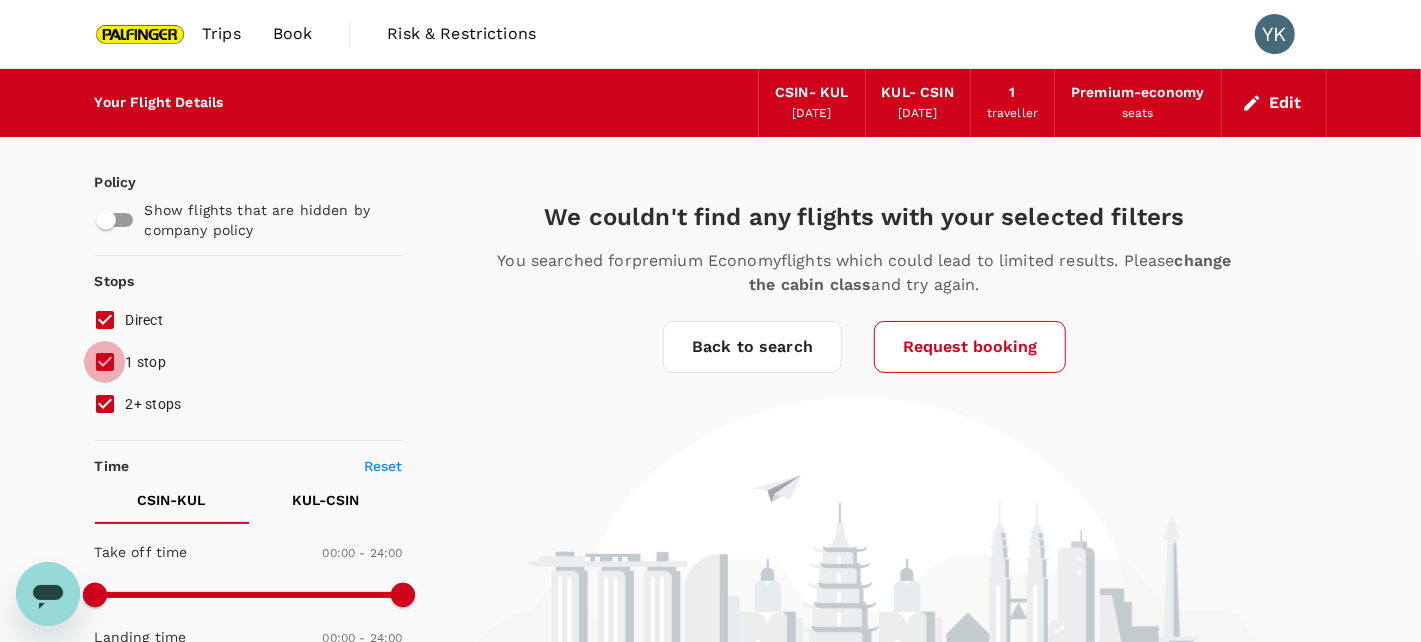 drag, startPoint x: 97, startPoint y: 359, endPoint x: 111, endPoint y: 396, distance: 39.56008 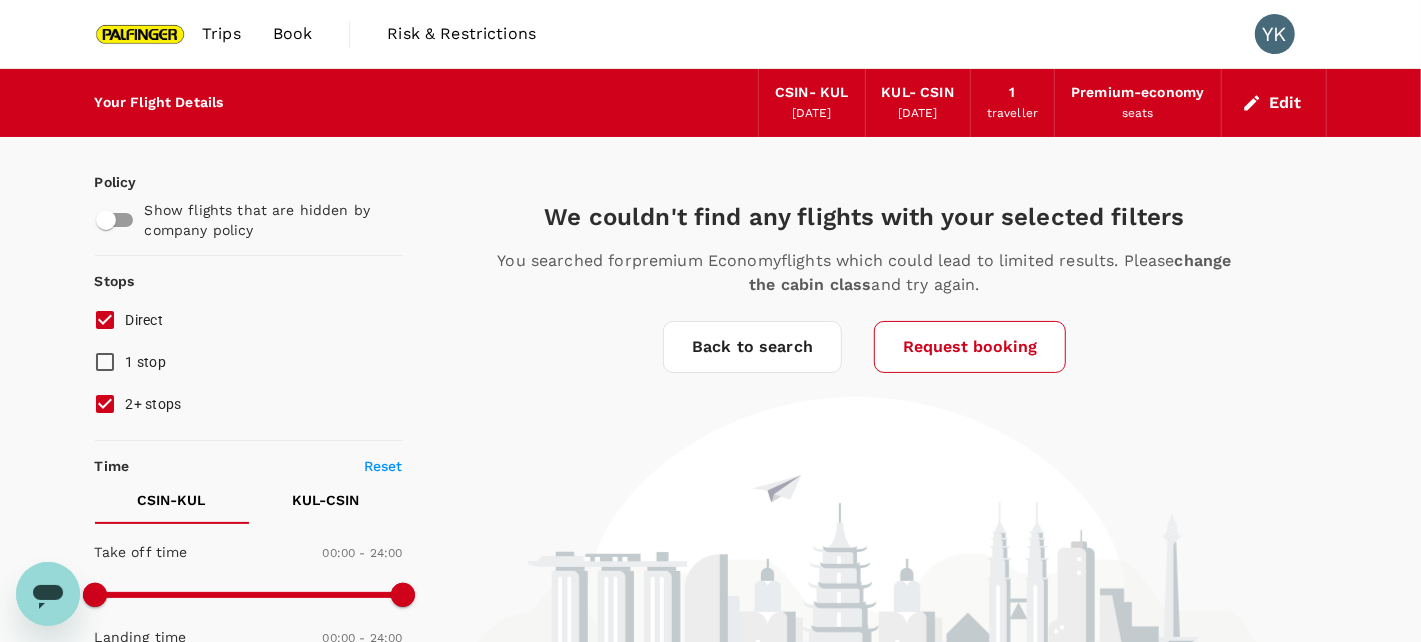 click on "2+ stops" at bounding box center (105, 404) 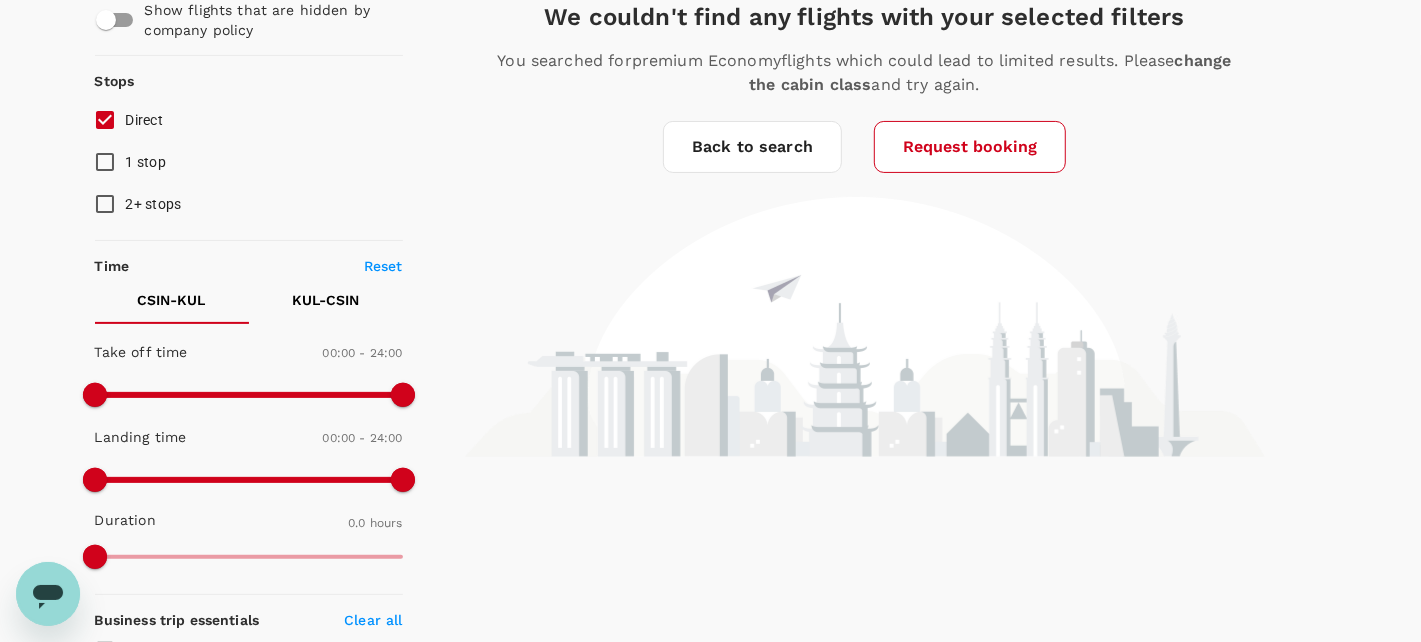 scroll, scrollTop: 0, scrollLeft: 0, axis: both 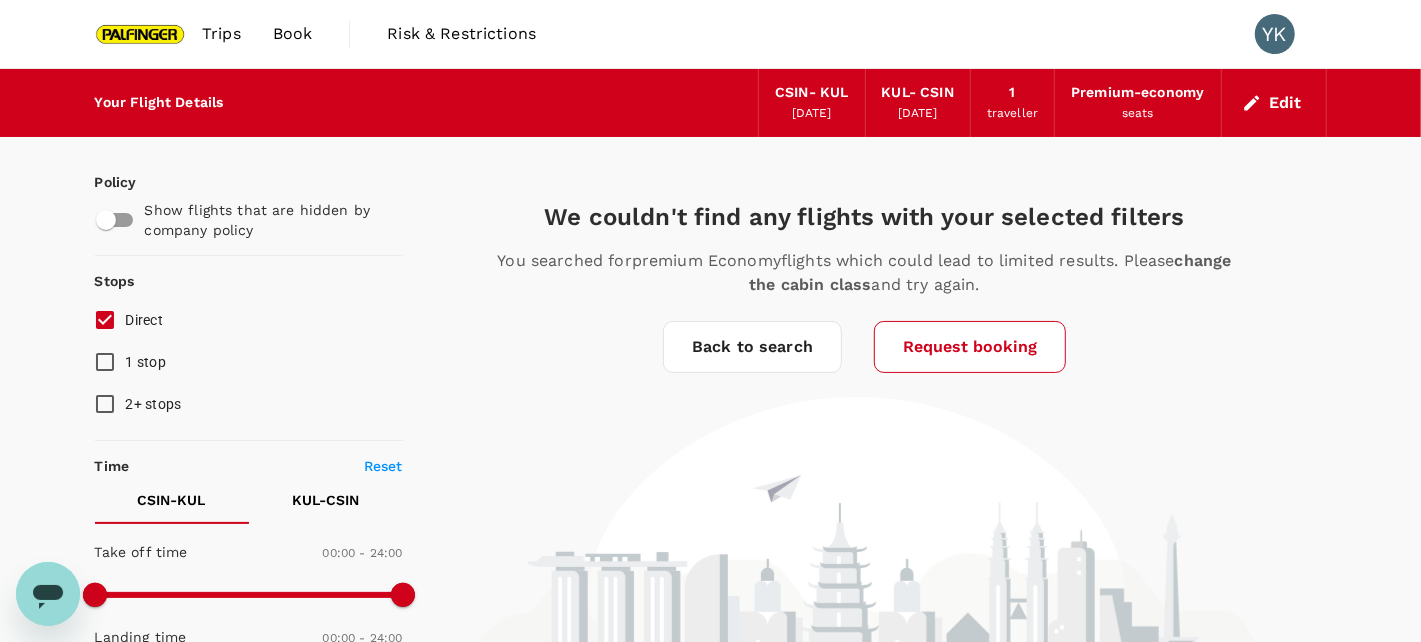 click on "CSIN  -   KUL" at bounding box center [811, 93] 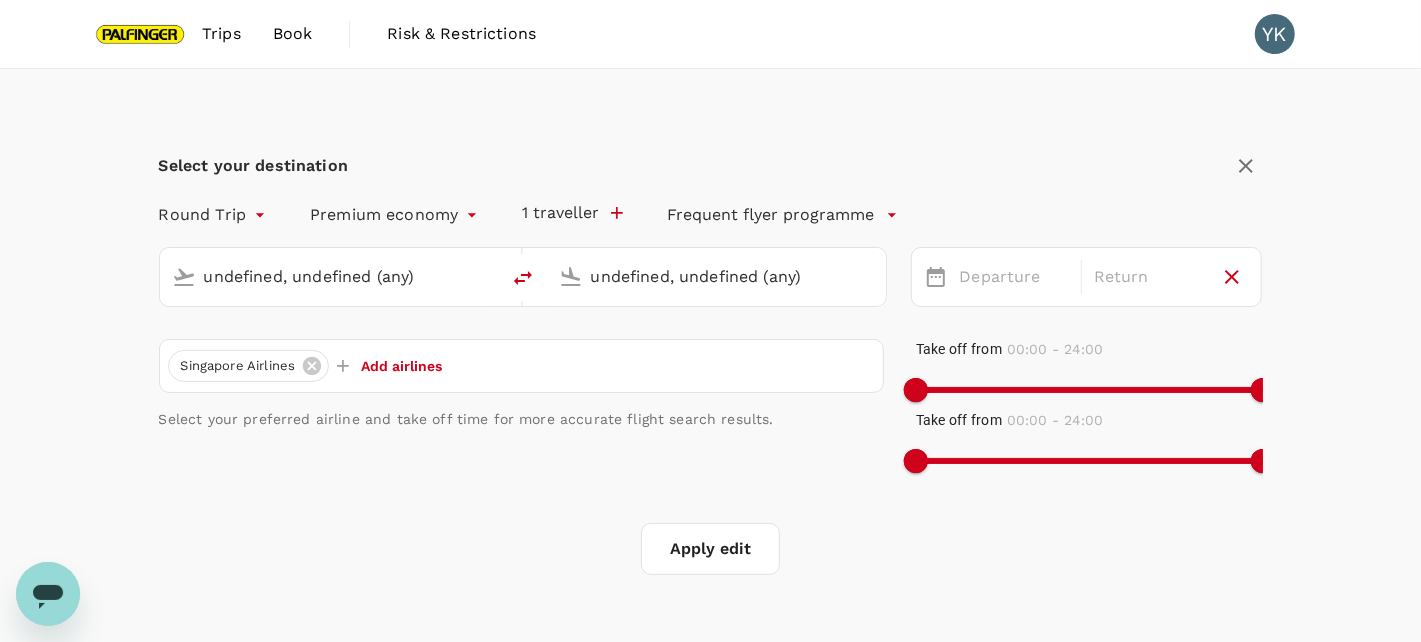 type on "[GEOGRAPHIC_DATA], [GEOGRAPHIC_DATA] (any)" 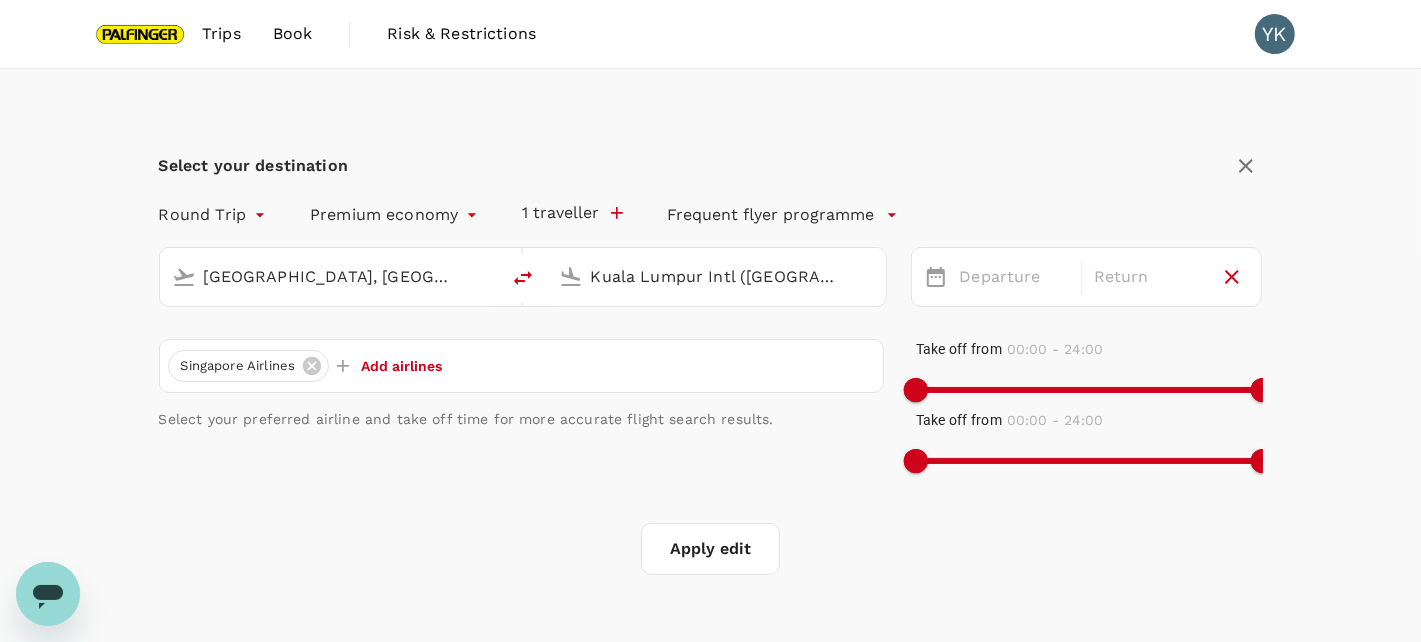 type 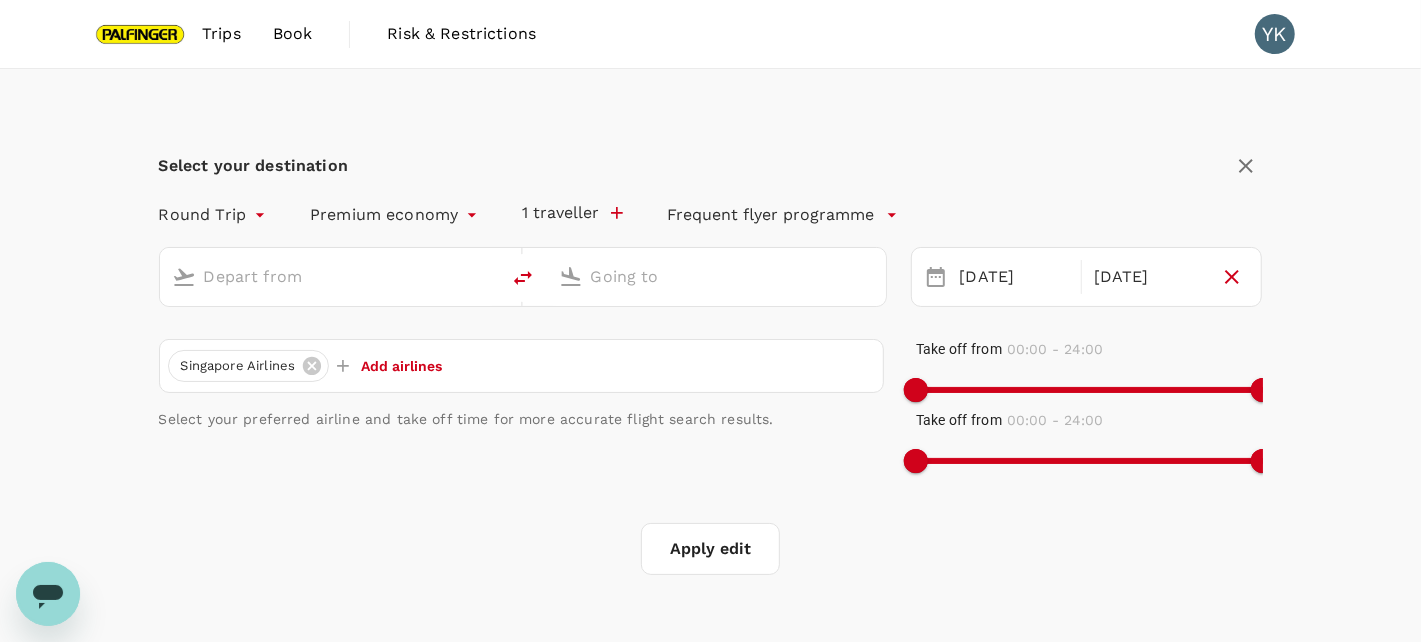 type on "[GEOGRAPHIC_DATA], [GEOGRAPHIC_DATA] (any)" 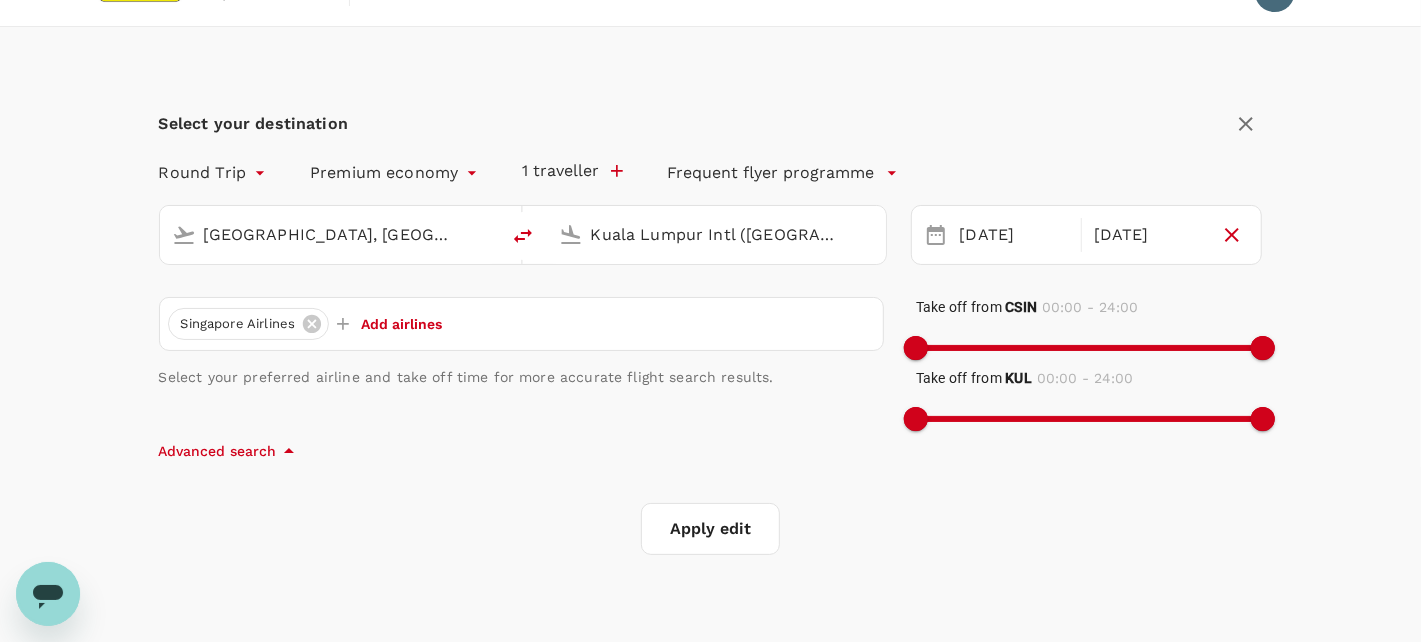 scroll, scrollTop: 0, scrollLeft: 0, axis: both 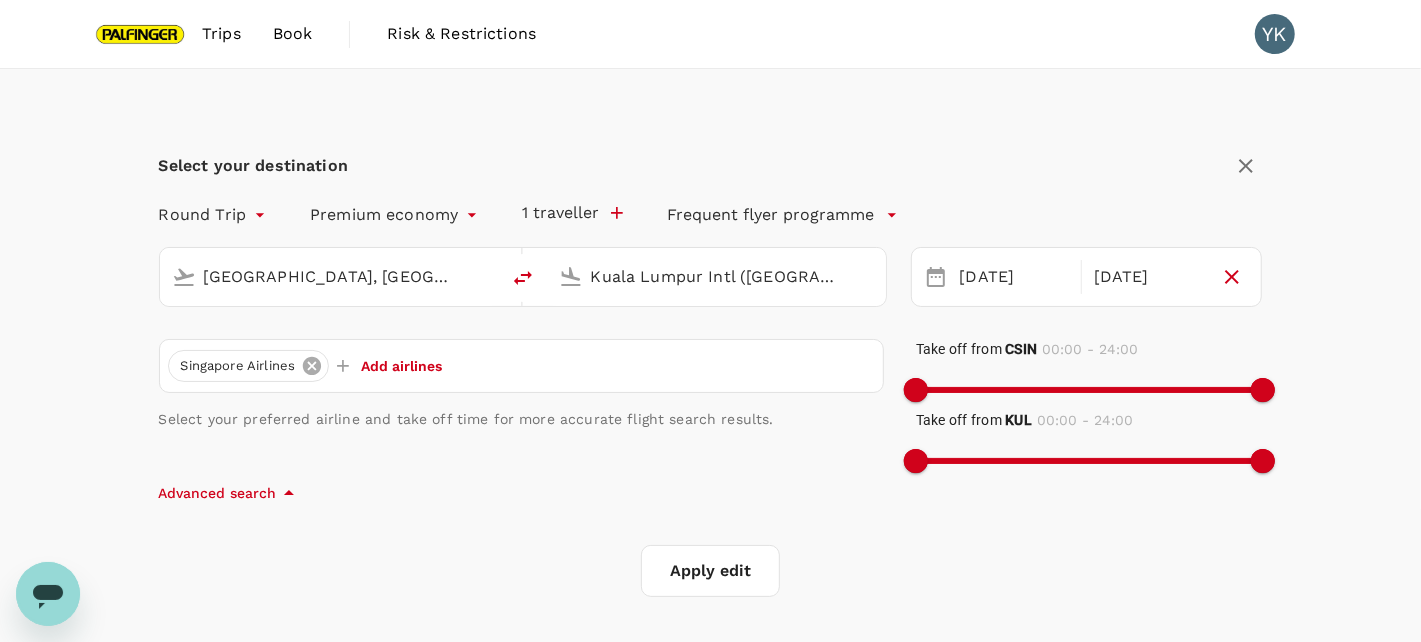 click 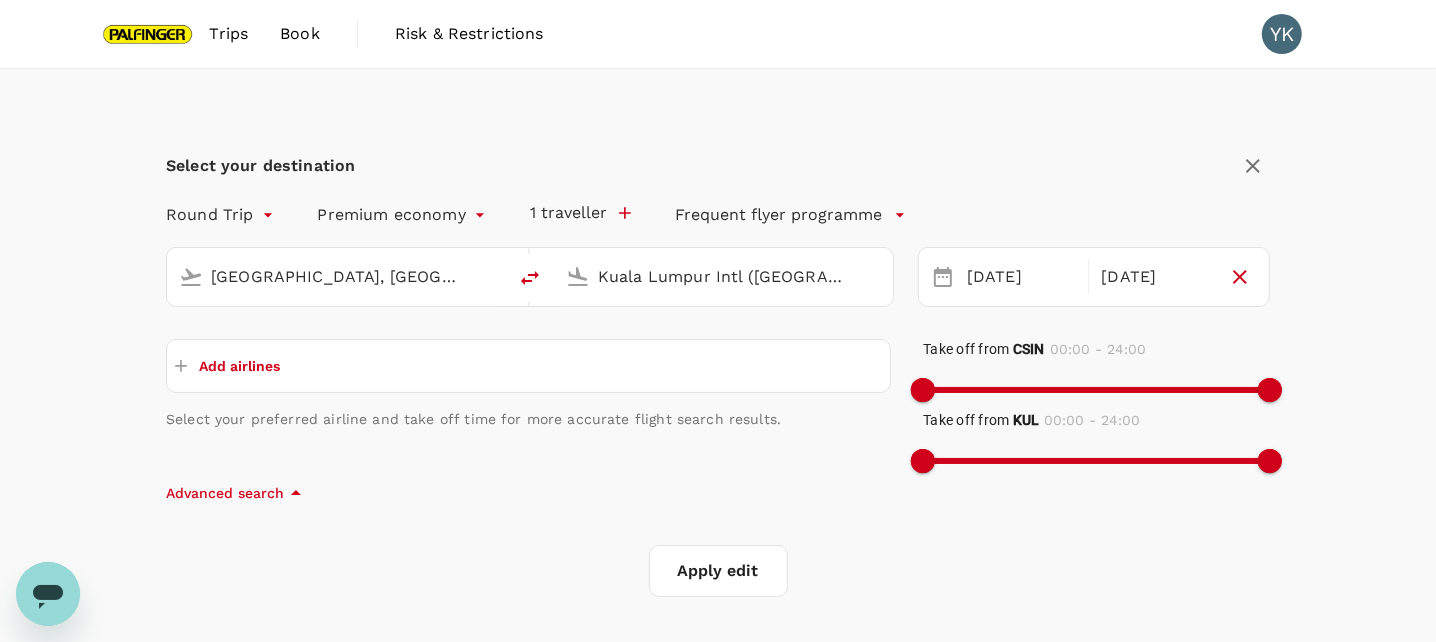 click on "Trips Book Risk & Restrictions YK Select your destination Round Trip roundtrip Premium economy premium-economy 1   traveller Frequent flyer programme [GEOGRAPHIC_DATA], [GEOGRAPHIC_DATA] (any) [GEOGRAPHIC_DATA] Intl ([GEOGRAPHIC_DATA]) [DATE] Aug Add airlines Select your preferred airline and take off time for more accurate flight search results. Take off from   CSIN 00:00 - 24:00 Take off from   [GEOGRAPHIC_DATA] 00:00 - 24:00 Advanced search Apply edit Policy Show flights that are hidden by company policy Stops Direct 1 stop 2+ stops Time Reset CSIN - KUL KUL - CSIN Take off time 00:00 - 24:00 Landing time 00:00 - 24:00 Duration 0.0 hours Take off time 00:00 - 24:00 Landing time 00:00 - 24:00 Duration 0.0 hours Business trip essentials Clear all Cabin baggage Checked baggage Flexible to change Refundable Free seat selection Complimentary drinks and meal Cabin class Change Premium-economy Only premium-economy Airlines Clear all Airline results are limited to your previous selection. Edit your search above for more results. Other You searched for" at bounding box center [718, 1036] 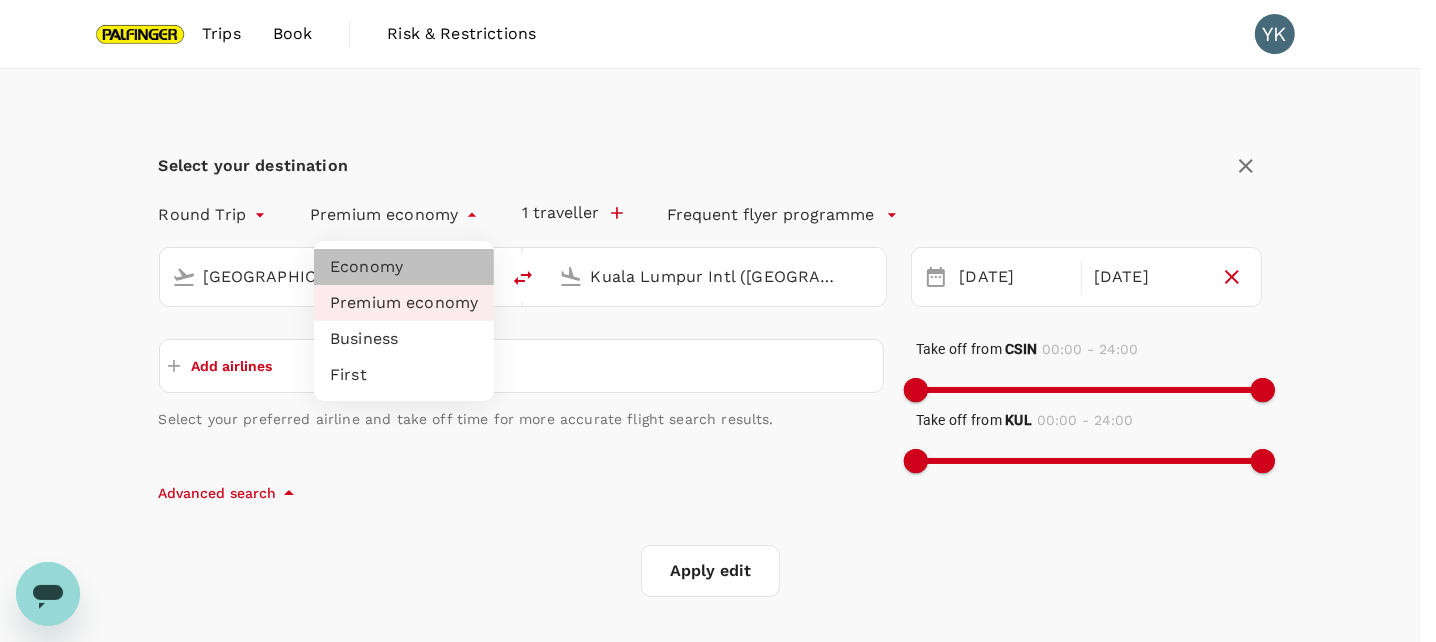 click on "Economy" at bounding box center (404, 267) 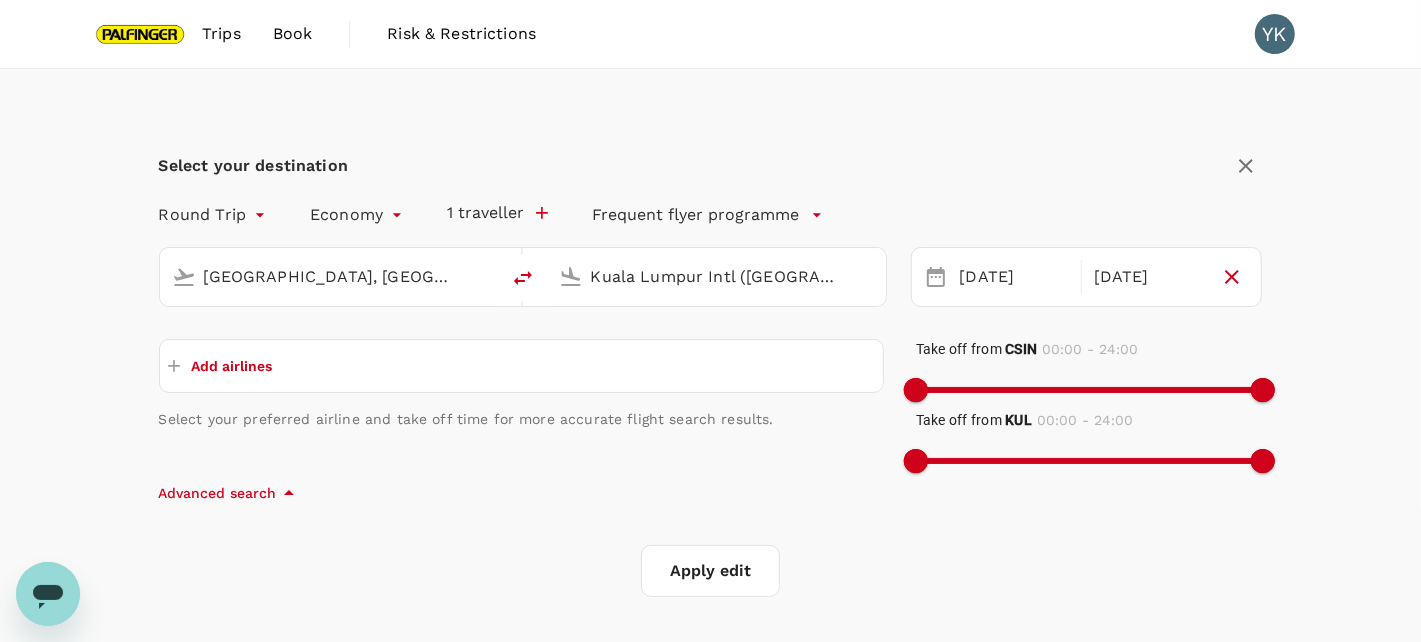 click on "Apply edit" at bounding box center [710, 571] 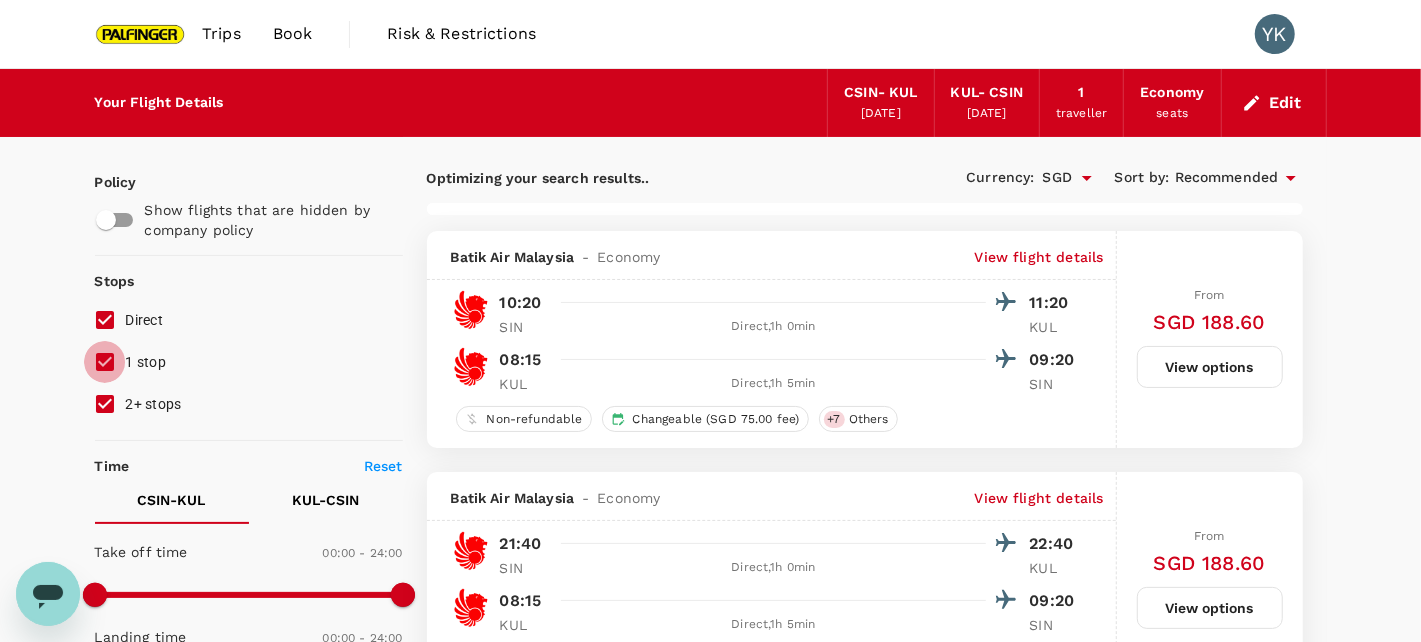 click on "1 stop" at bounding box center [105, 362] 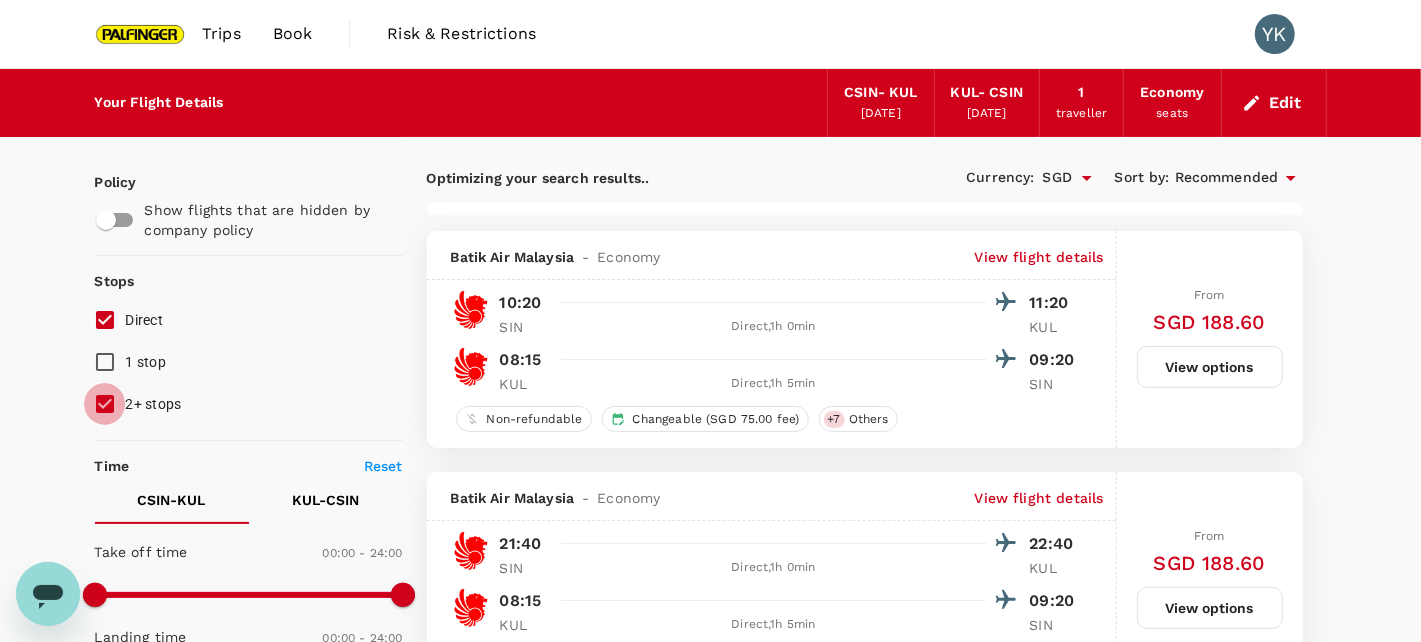 click on "2+ stops" at bounding box center [105, 404] 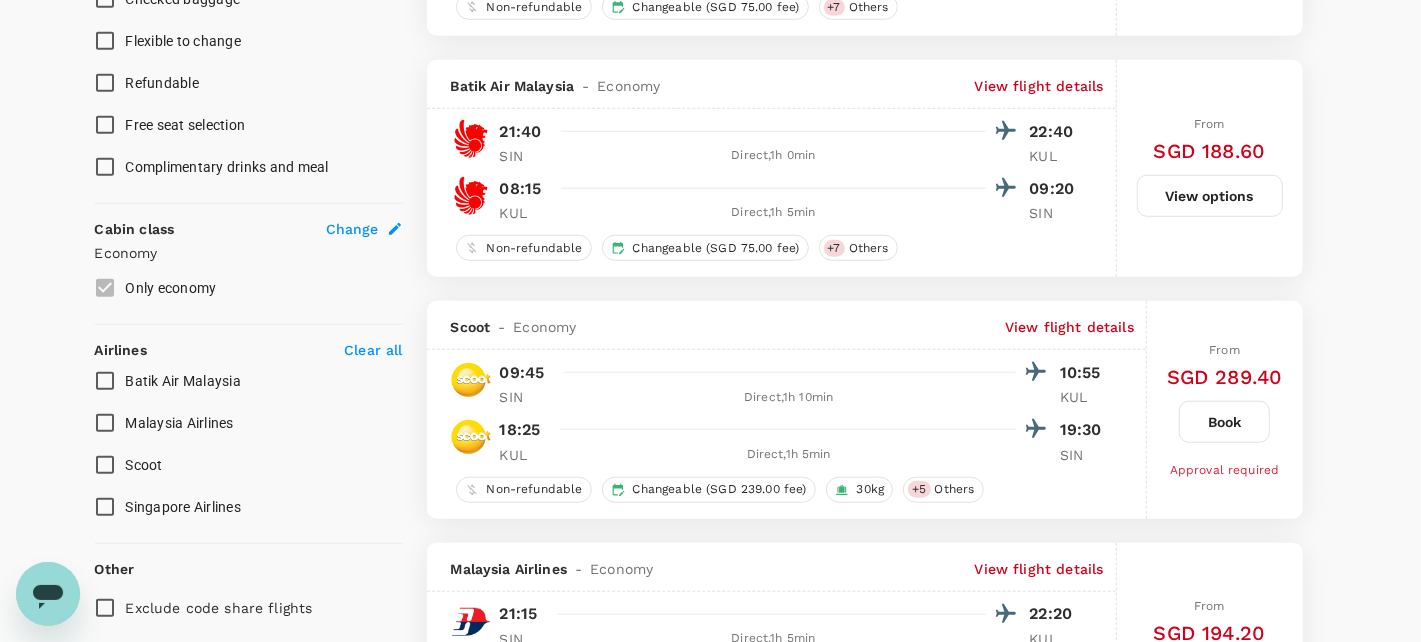 scroll, scrollTop: 900, scrollLeft: 0, axis: vertical 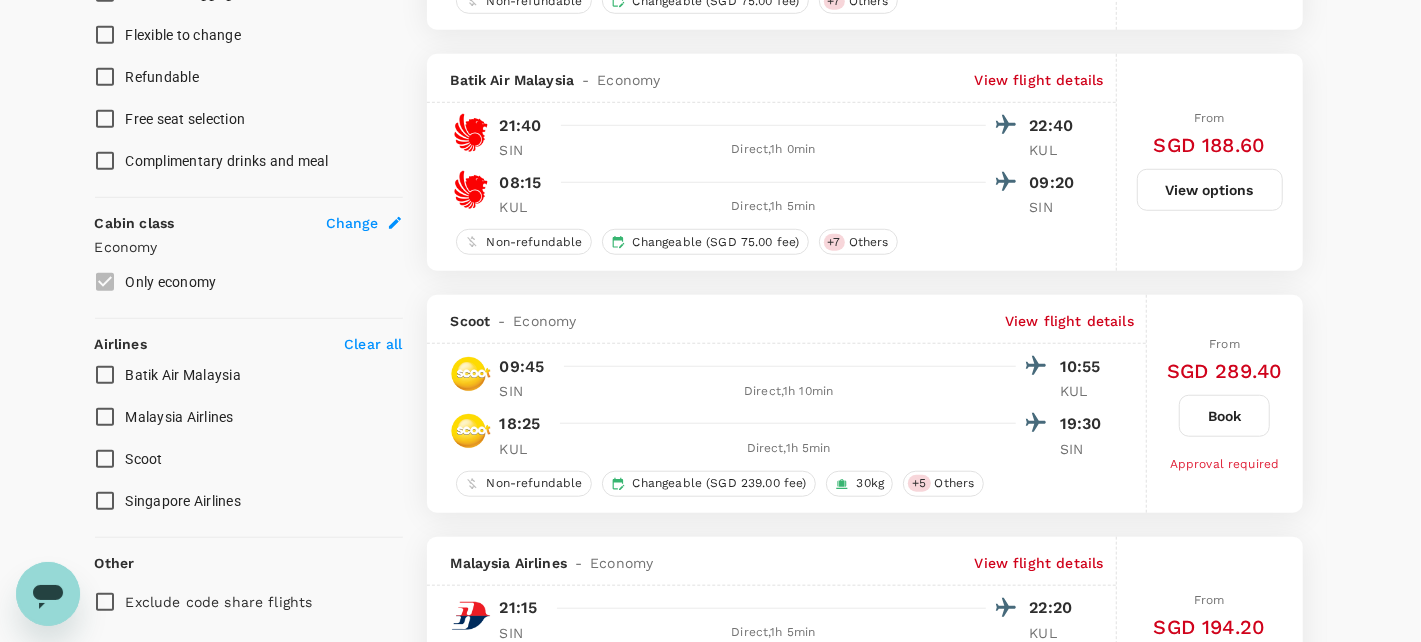 click on "Singapore Airlines" at bounding box center (105, 501) 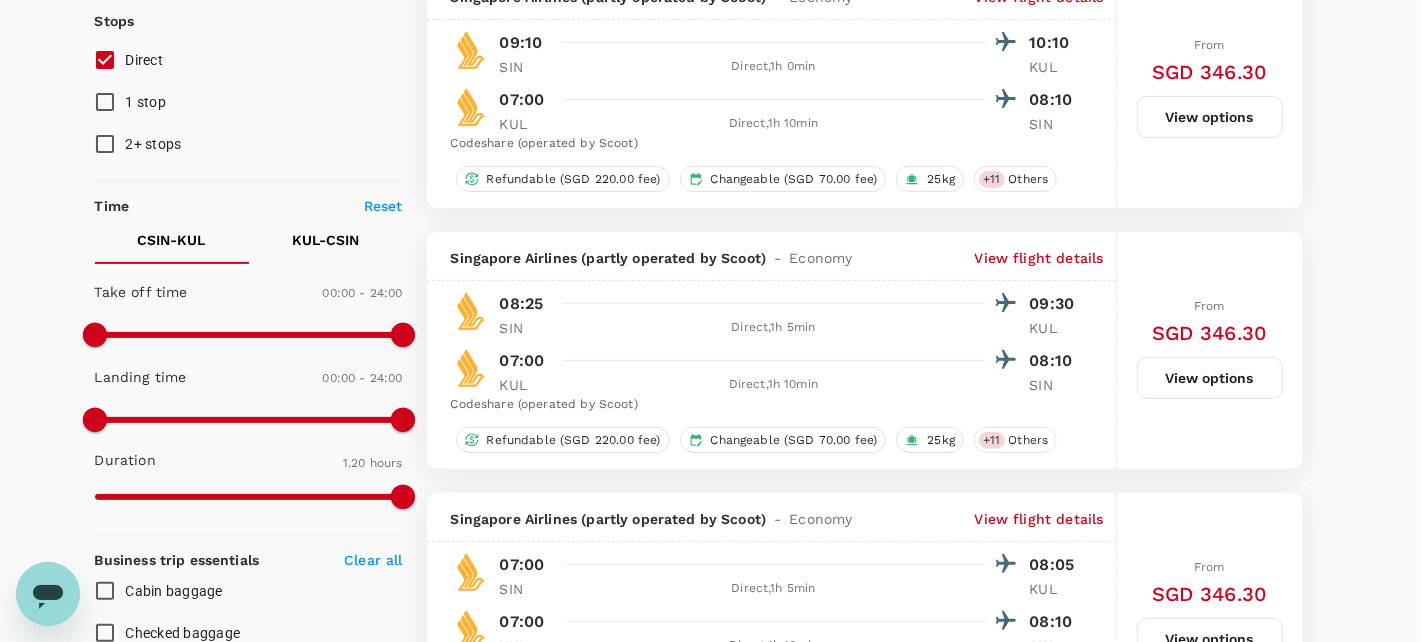 scroll, scrollTop: 261, scrollLeft: 0, axis: vertical 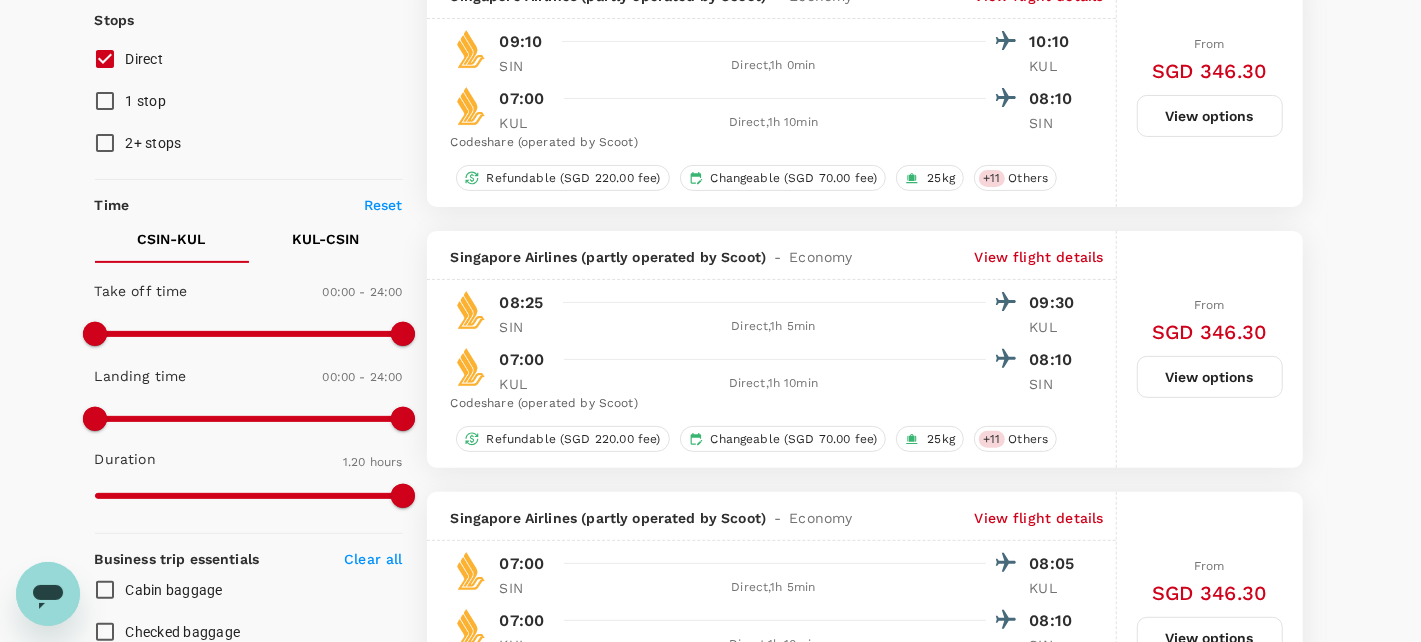 click on "KUL - CSIN" at bounding box center [325, 239] 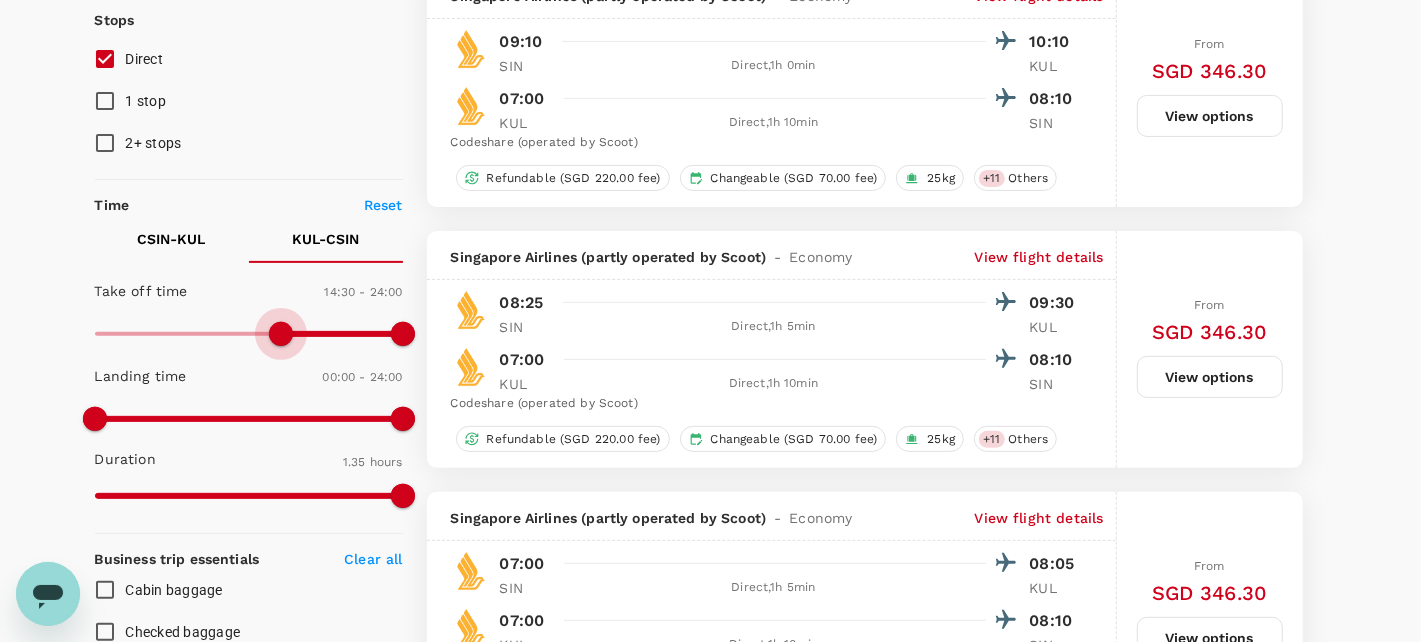 type on "960" 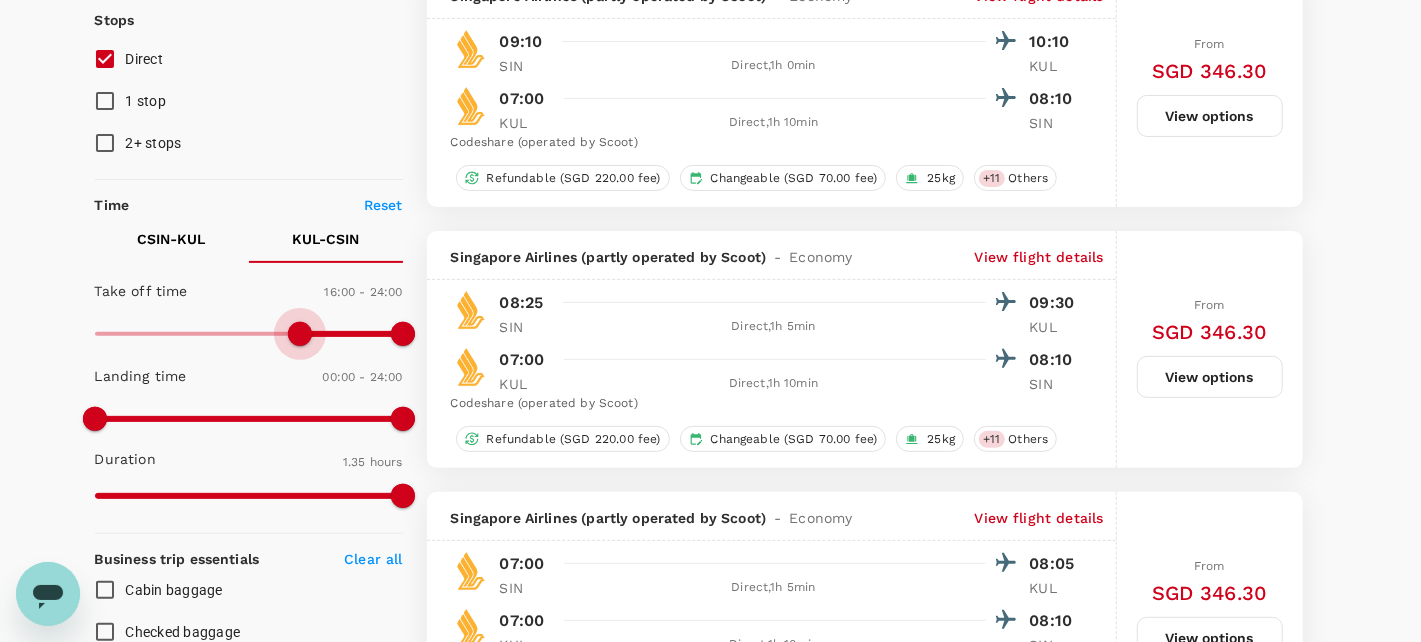 checkbox on "false" 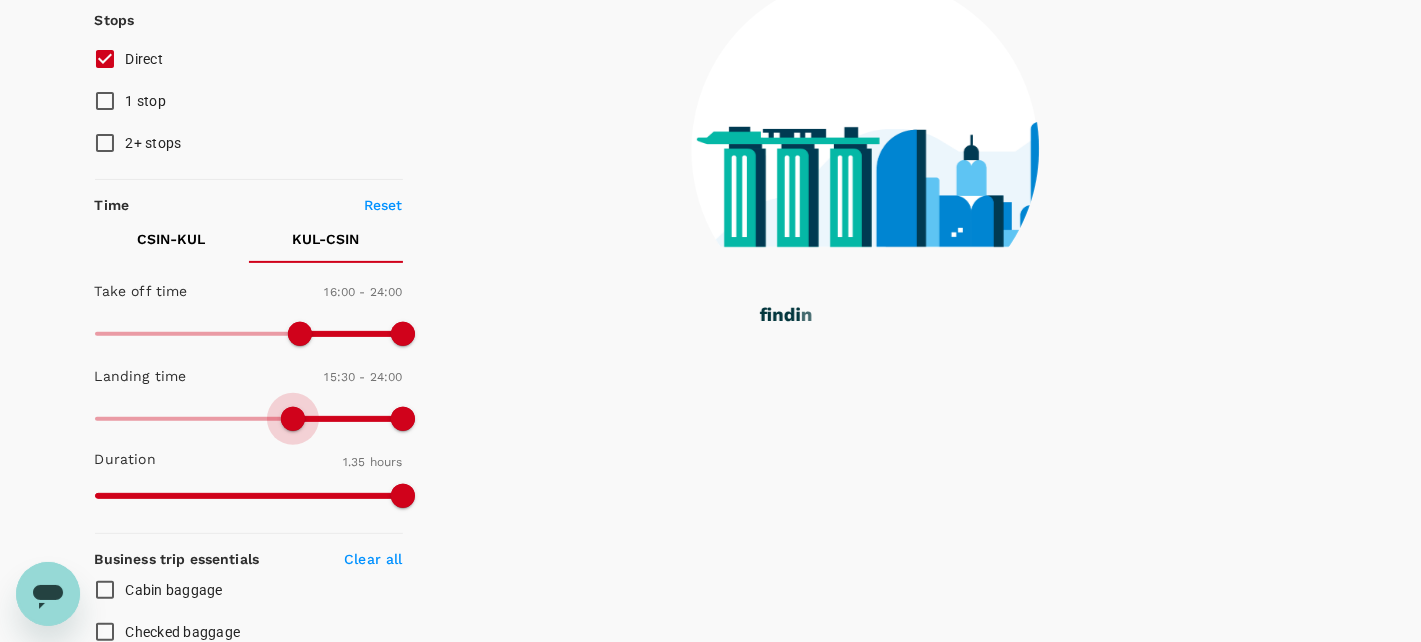 type on "990" 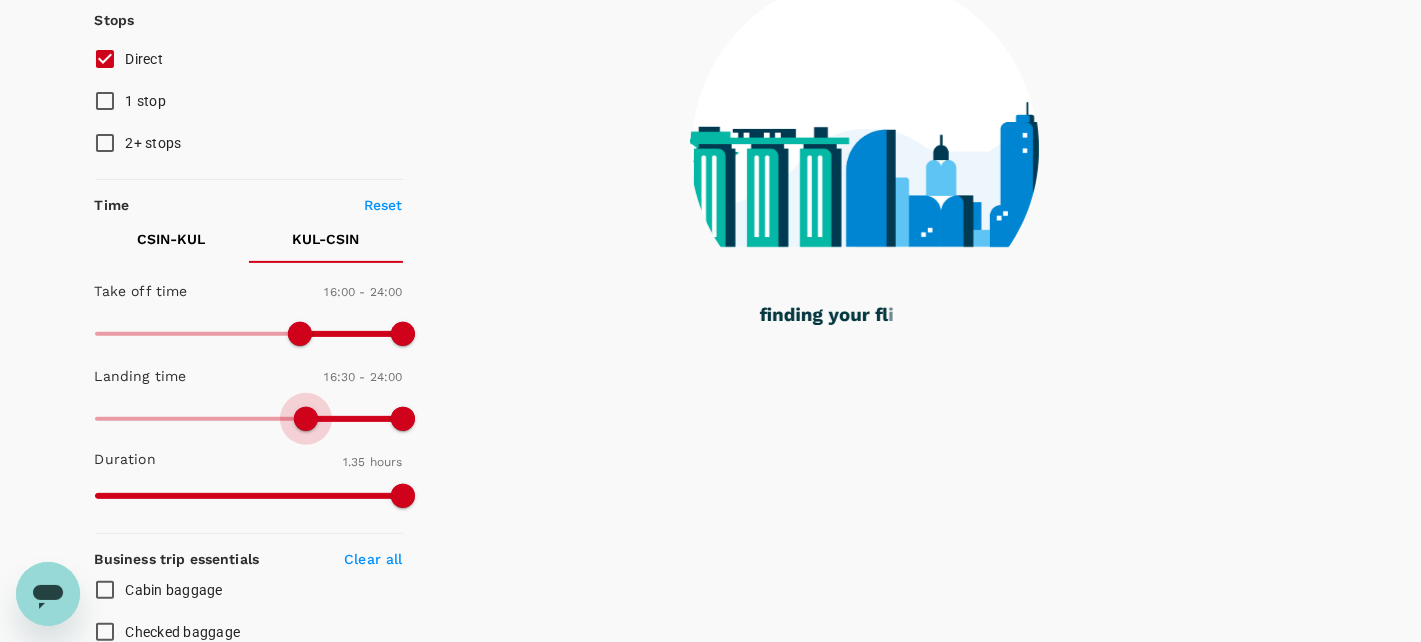 drag, startPoint x: 97, startPoint y: 414, endPoint x: 305, endPoint y: 411, distance: 208.02164 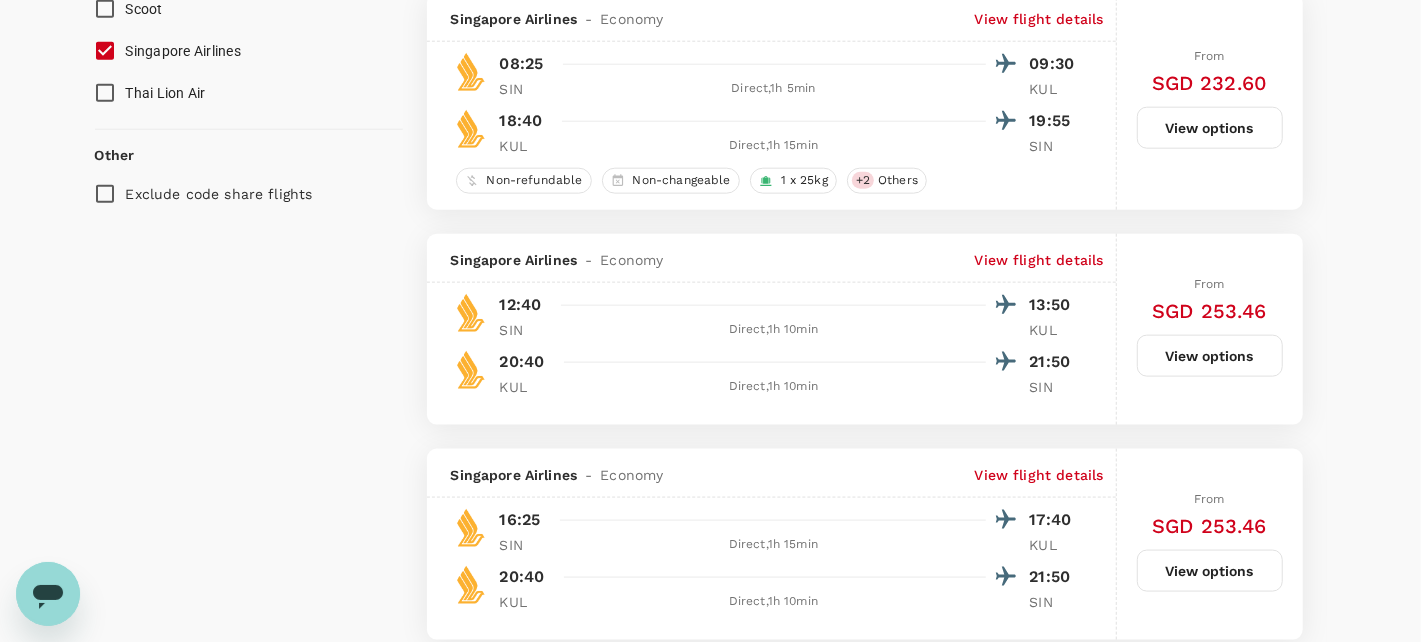 scroll, scrollTop: 1400, scrollLeft: 0, axis: vertical 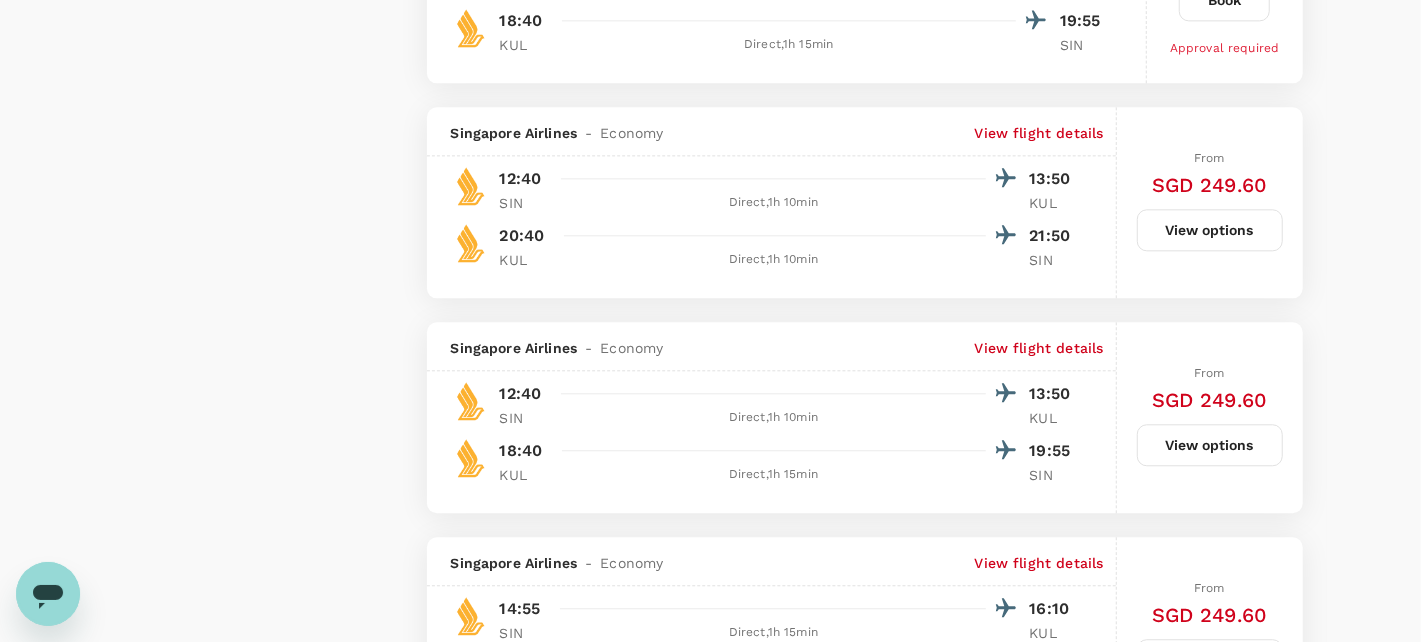 click on "View options" at bounding box center (1210, 445) 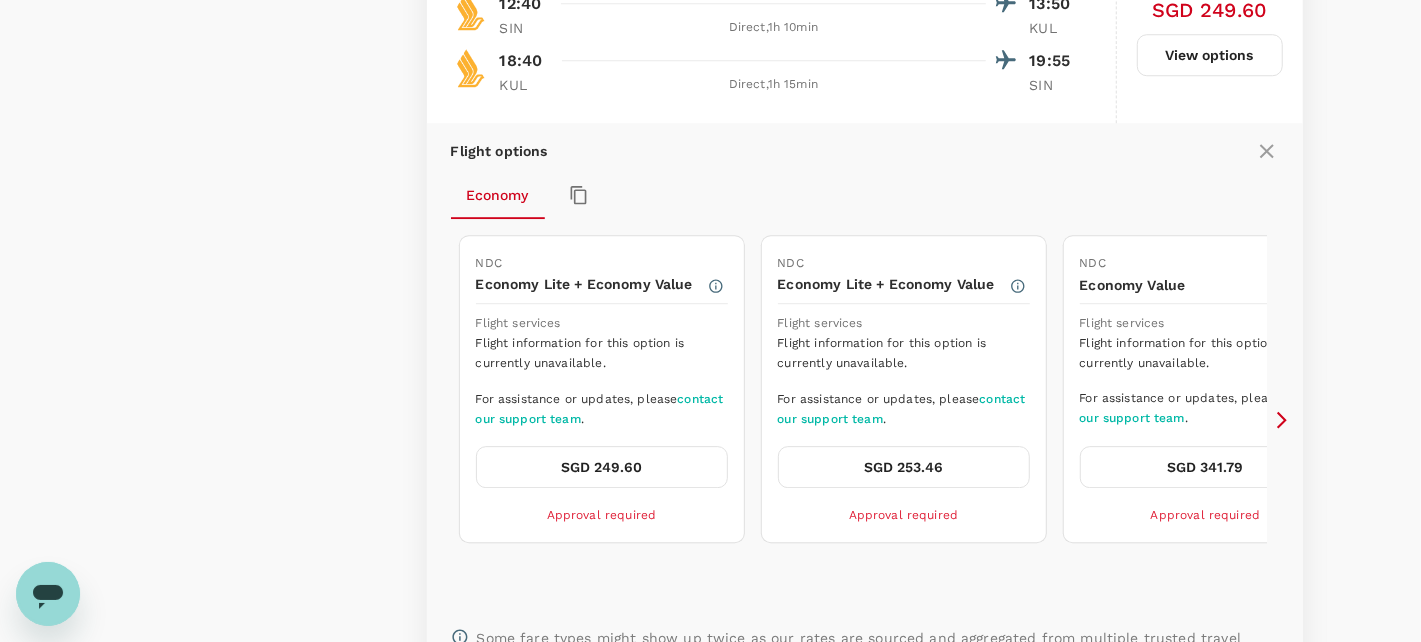 scroll, scrollTop: 3492, scrollLeft: 0, axis: vertical 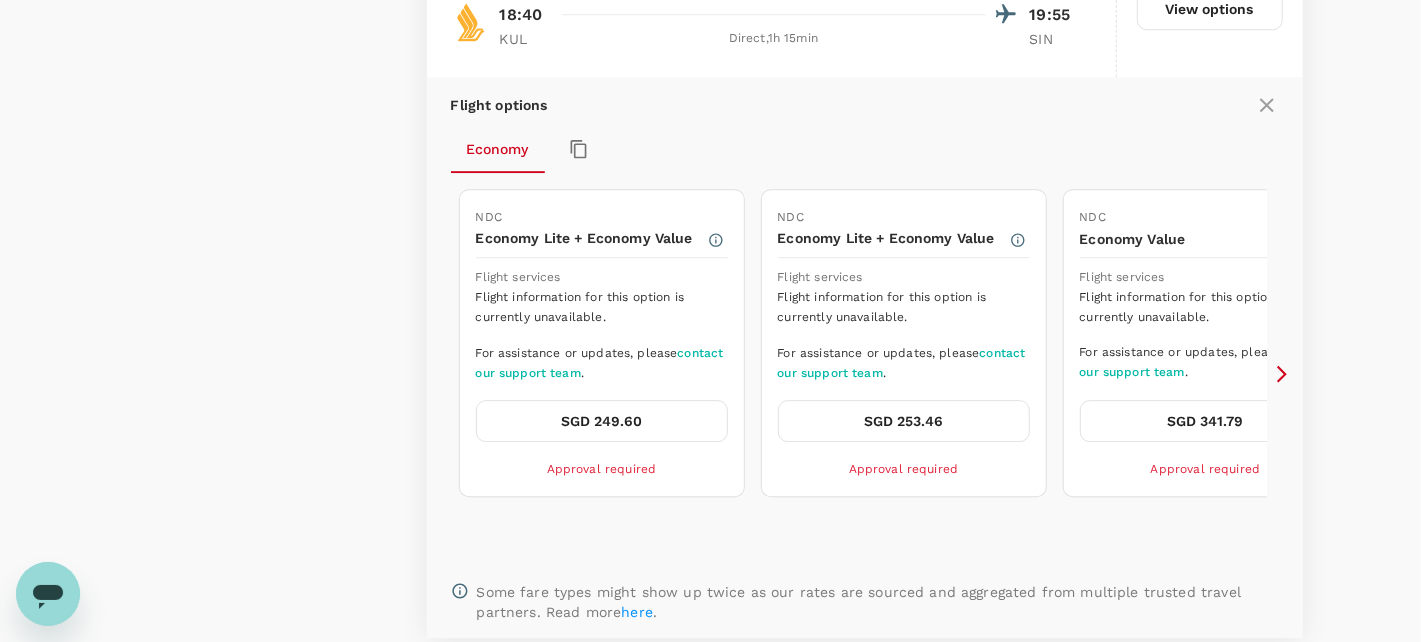 click on "SGD 249.60" at bounding box center [602, 421] 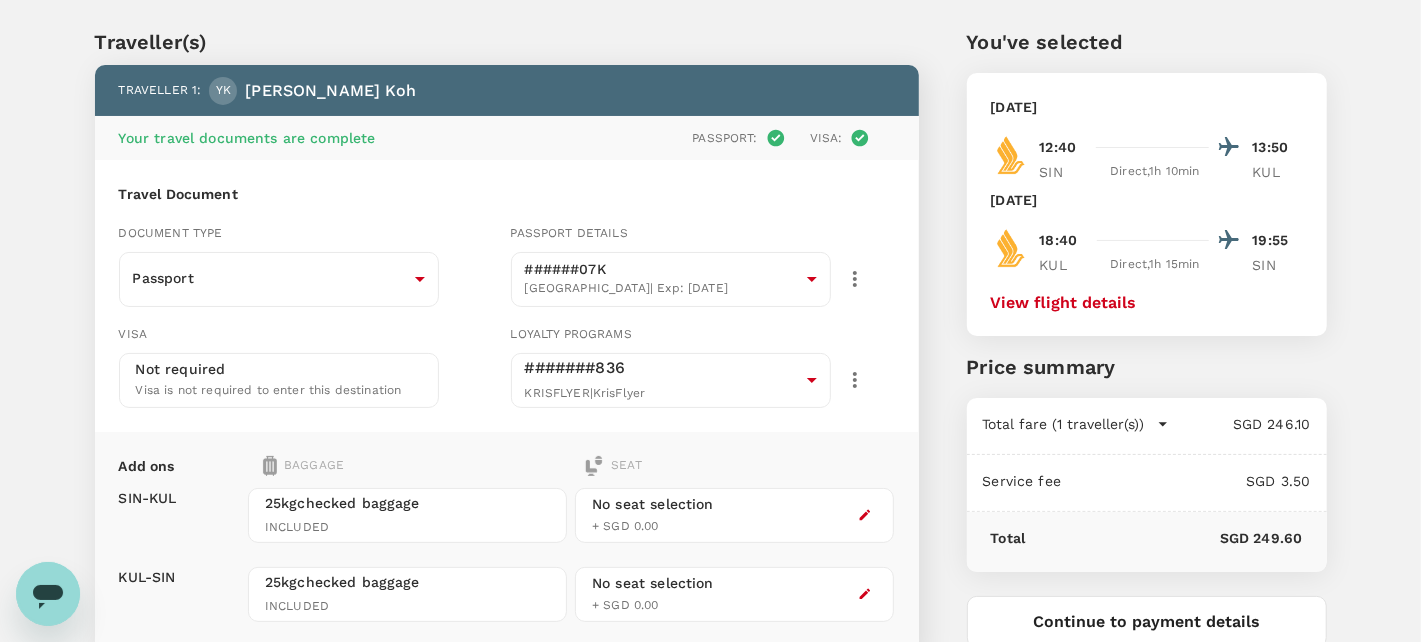 scroll, scrollTop: 16, scrollLeft: 0, axis: vertical 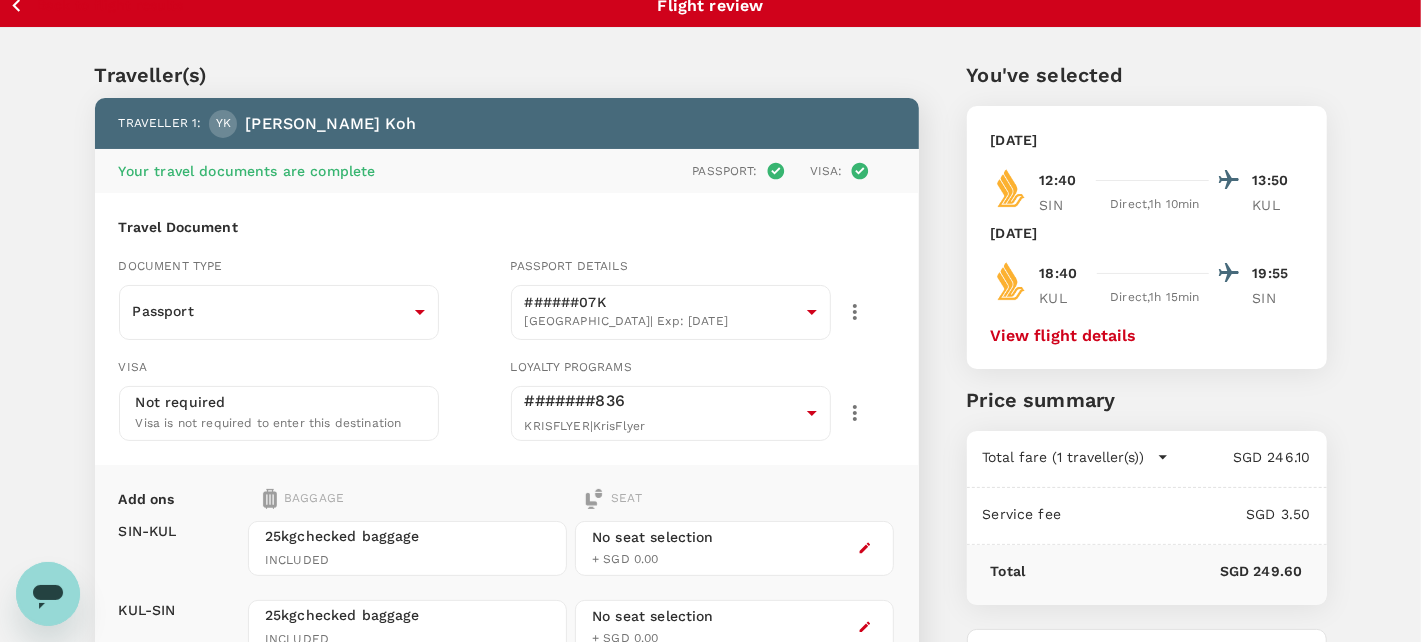 click on "Traveller(s) Traveller   1 : YK [PERSON_NAME] Your travel documents are complete Passport : Visa : Travel Document Document type Passport Passport ​ Passport details ######07K [GEOGRAPHIC_DATA]  | Exp:   [DATE] 79e98069-bc5d-4af0-8042-07fa65d85b11 ​ Visa Not required Visa is not required to enter this destination Loyalty programs #######836 KRISFLYER |  KrisFlyer f04fff3c-18c9-461a-b373-d9b466fe8e59 ​ Add ons Baggage Seat SIN  -  KUL KUL  -  SIN 25kg  checked baggage INCLUDED 25kg  checked baggage INCLUDED No seat selection + SGD 0.00 No seat selection + SGD 0.00 Special request Add any special requests here. Our support team will attend to it and reach out to you as soon as possible. Add request You've selected [DATE] 12:40 13:50 SIN Direct ,  1h 10min KUL [DATE] 18:40 19:55 KUL Direct ,  1h 15min SIN View flight details Price summary Total fare (1 traveller(s)) SGD 246.10 Air fare SGD 246.10 Baggage fee SGD 0.00 Seat fee SGD 0.00 Service fee SGD 3.50 Total SGD 249.60" at bounding box center [710, 460] 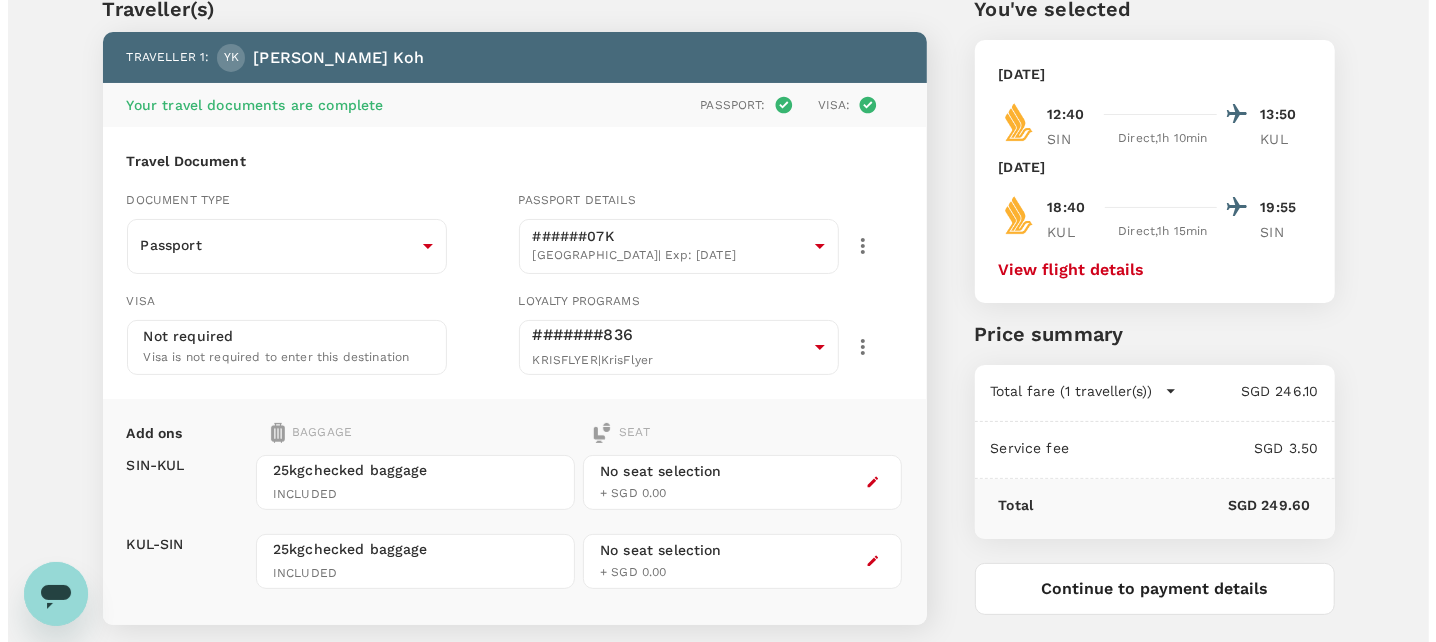 scroll, scrollTop: 115, scrollLeft: 0, axis: vertical 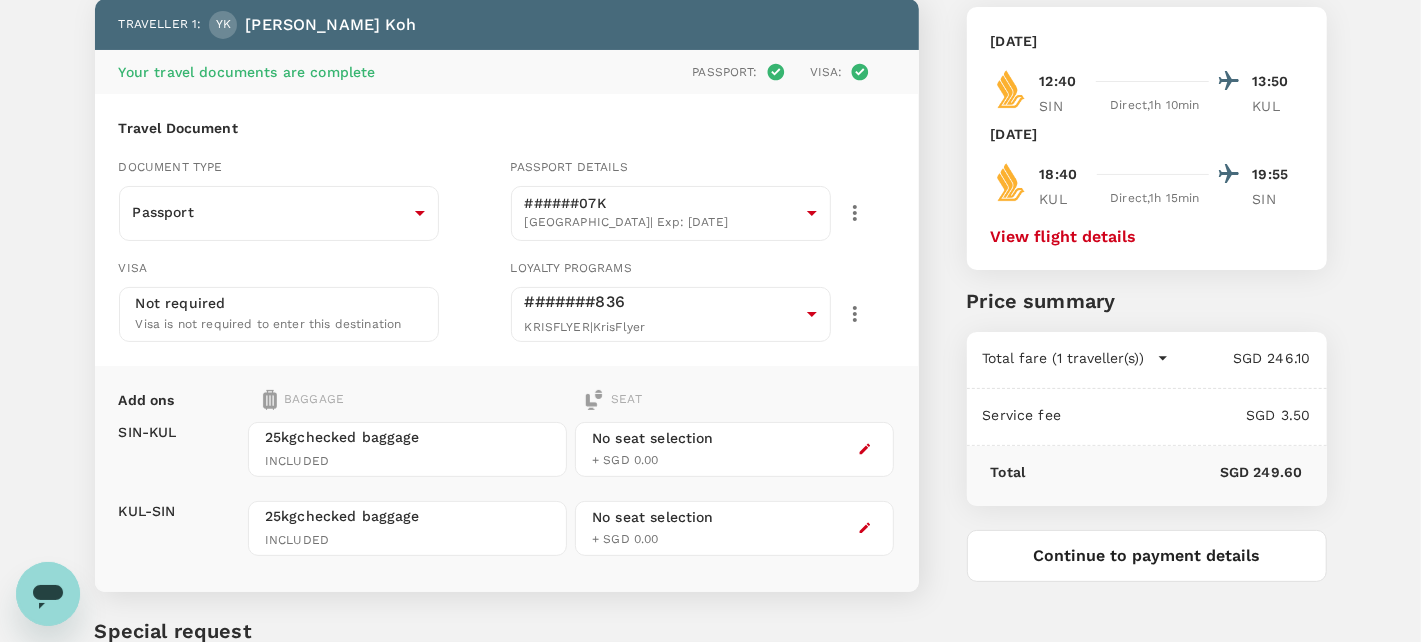 click on "View flight details" at bounding box center (1064, 237) 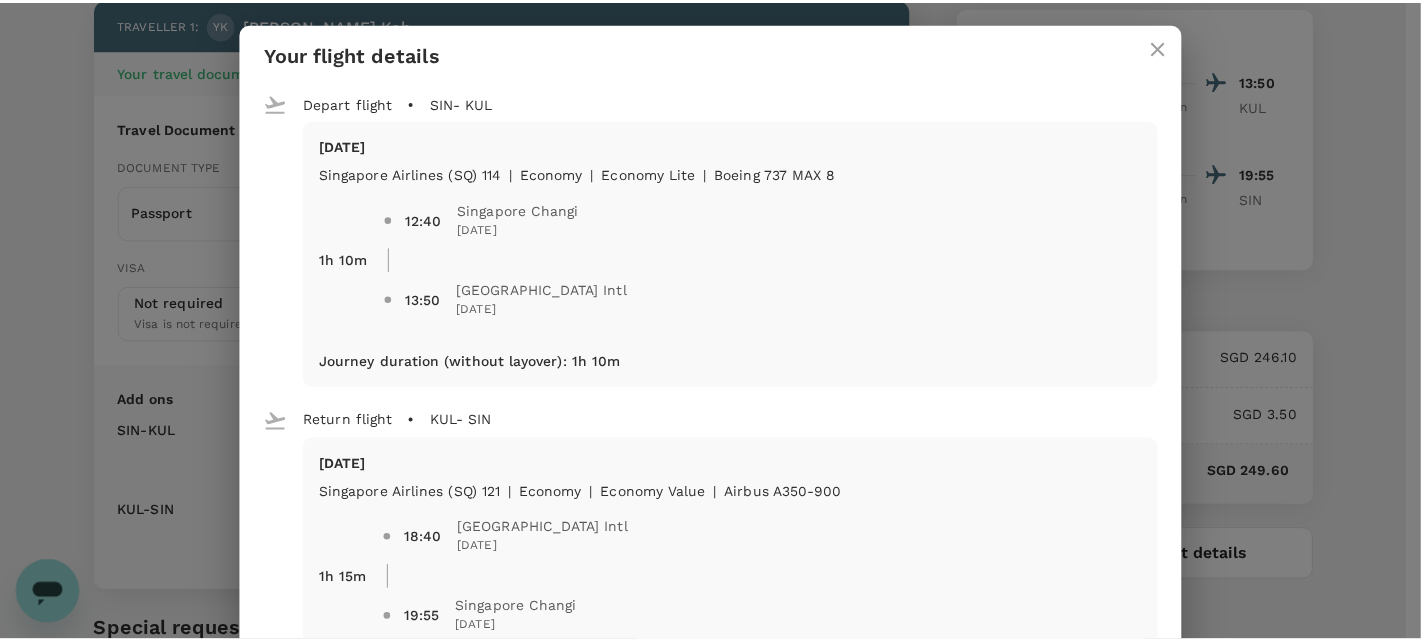 scroll, scrollTop: 0, scrollLeft: 0, axis: both 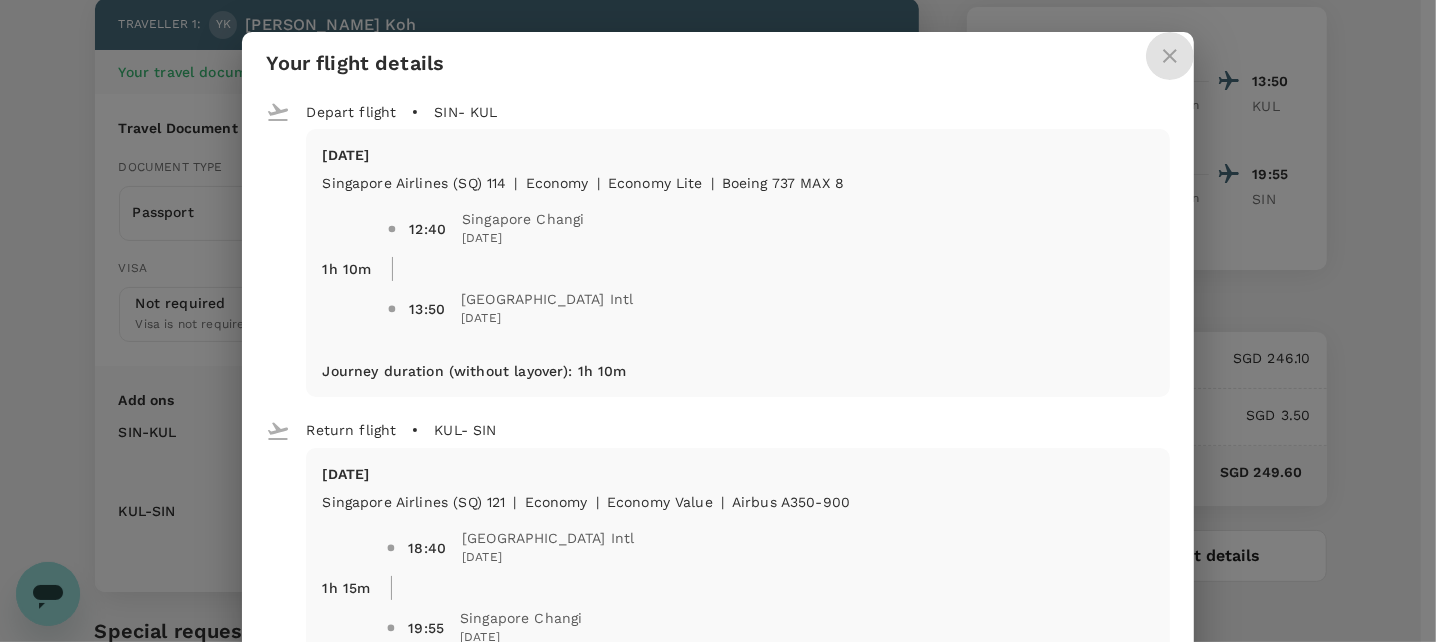 click 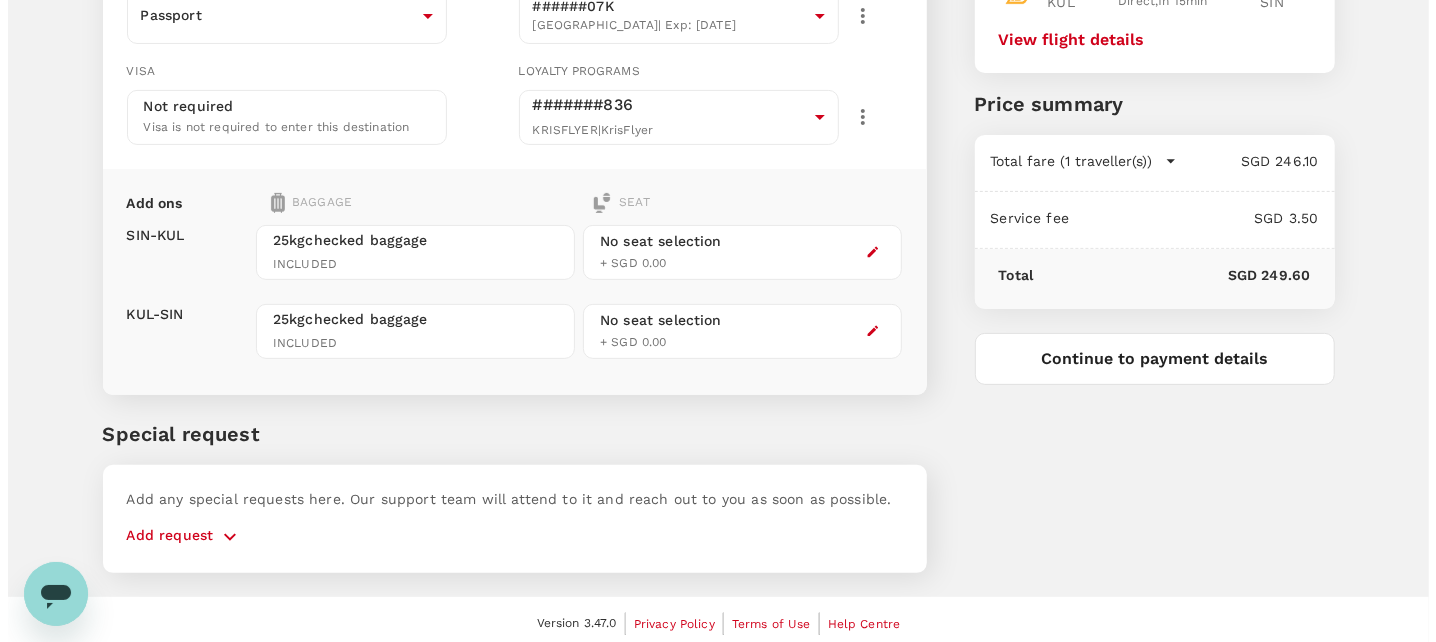 scroll, scrollTop: 316, scrollLeft: 0, axis: vertical 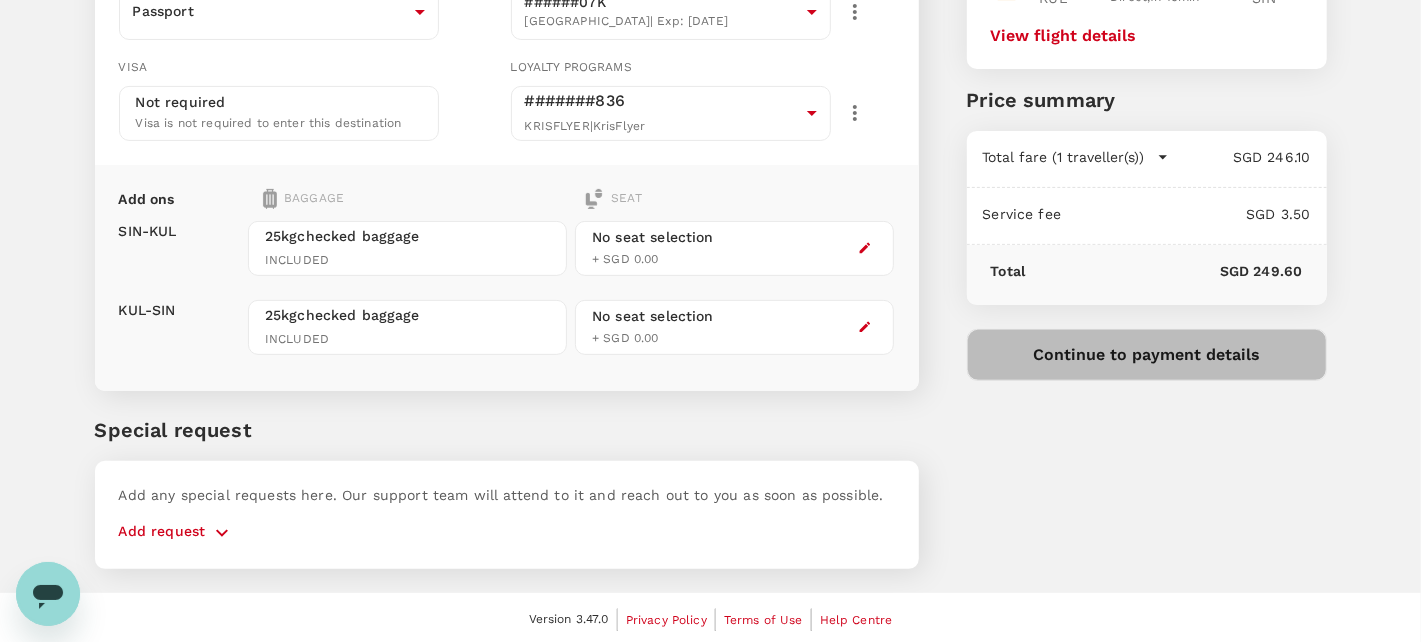 click on "Continue to payment details" at bounding box center [1147, 355] 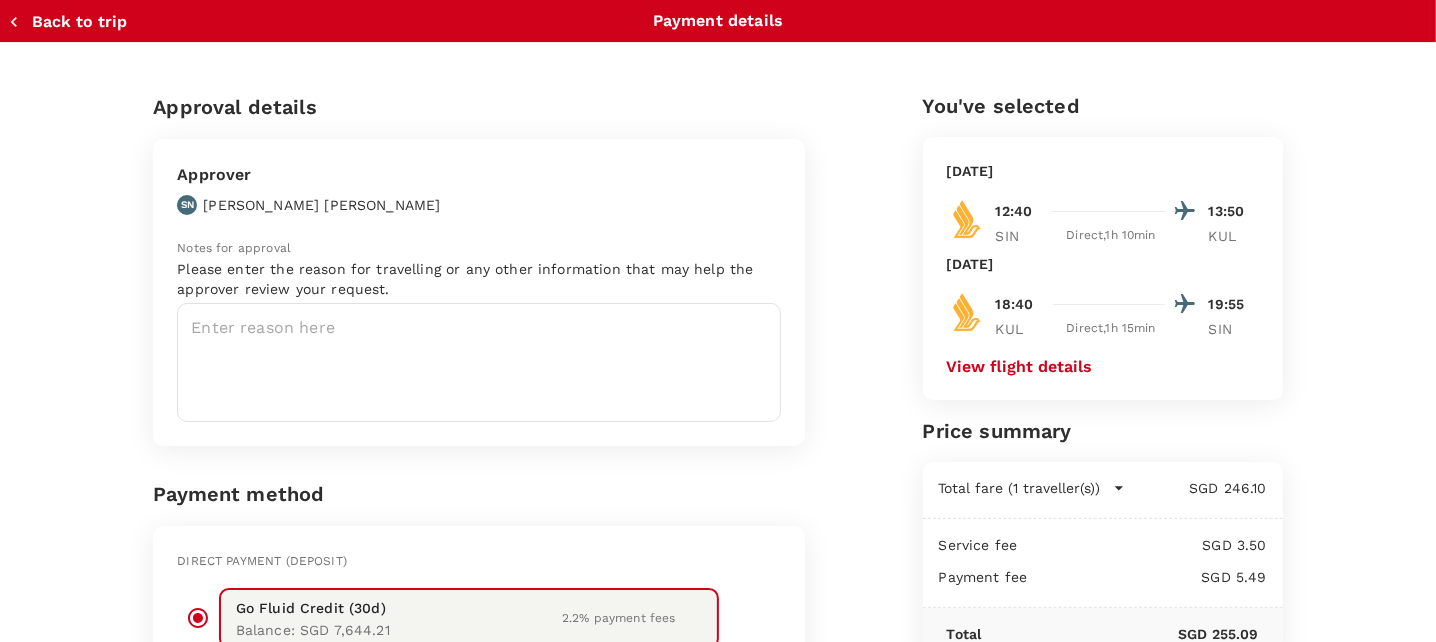 scroll, scrollTop: 200, scrollLeft: 0, axis: vertical 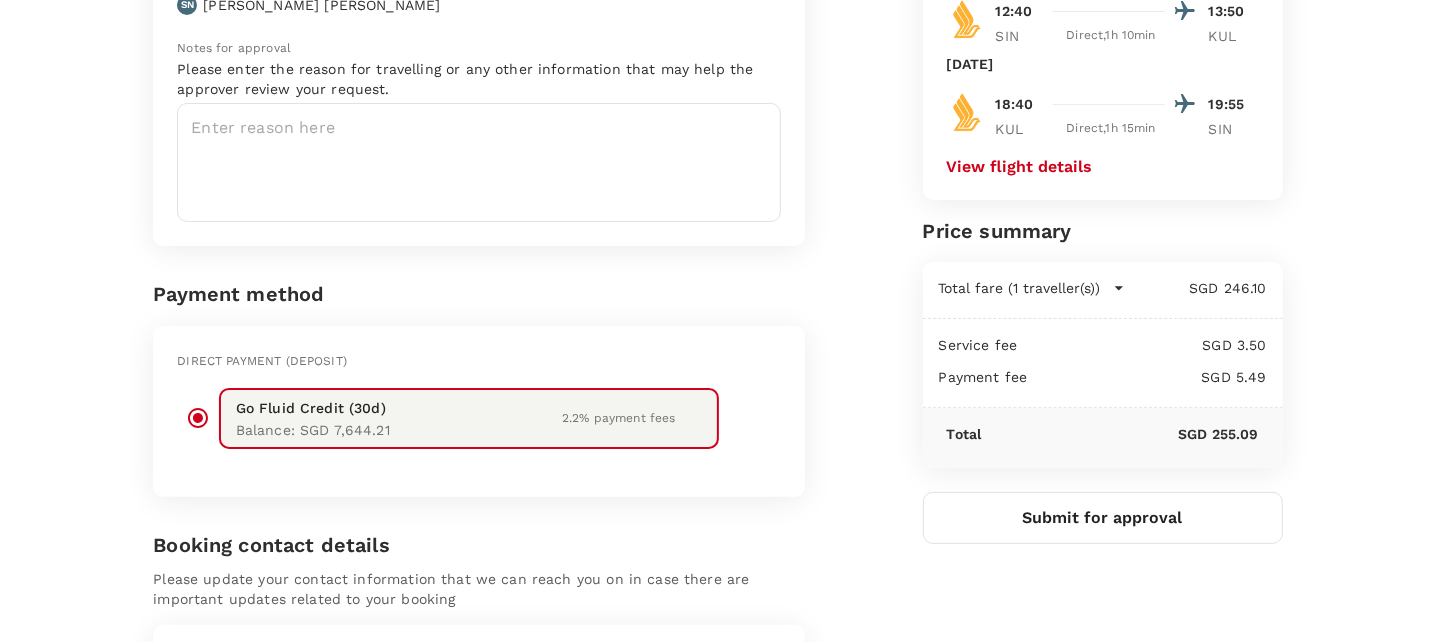 click on "Approval details Approver [PERSON_NAME] [PERSON_NAME]   Notes for approval Please enter the reason for travelling or any other information that may help the approver review your request. x ​ Payment method Direct payment (Deposit) Go Fluid Credit (30d) Balance :   SGD 7,644.21 2.2 %   payment fees Booking contact details Please update your contact information that we can reach you on in case there are important updates related to your booking Email [EMAIL_ADDRESS][DOMAIN_NAME] ​ Contact number +65 65 ​ 90219306 ​ You've selected [DATE] 12:40 13:50 SIN Direct ,  1h 10min KUL [DATE] 18:40 19:55 KUL Direct ,  1h 15min SIN View flight details Price summary Total fare (1 traveller(s)) SGD 246.10 Air fare SGD 246.10 Baggage fee SGD 0.00 Seat fee SGD 0.00 Service fee SGD 3.50 Payment fee SGD 5.49 Total SGD 255.09 Submit for approval" at bounding box center [718, 364] 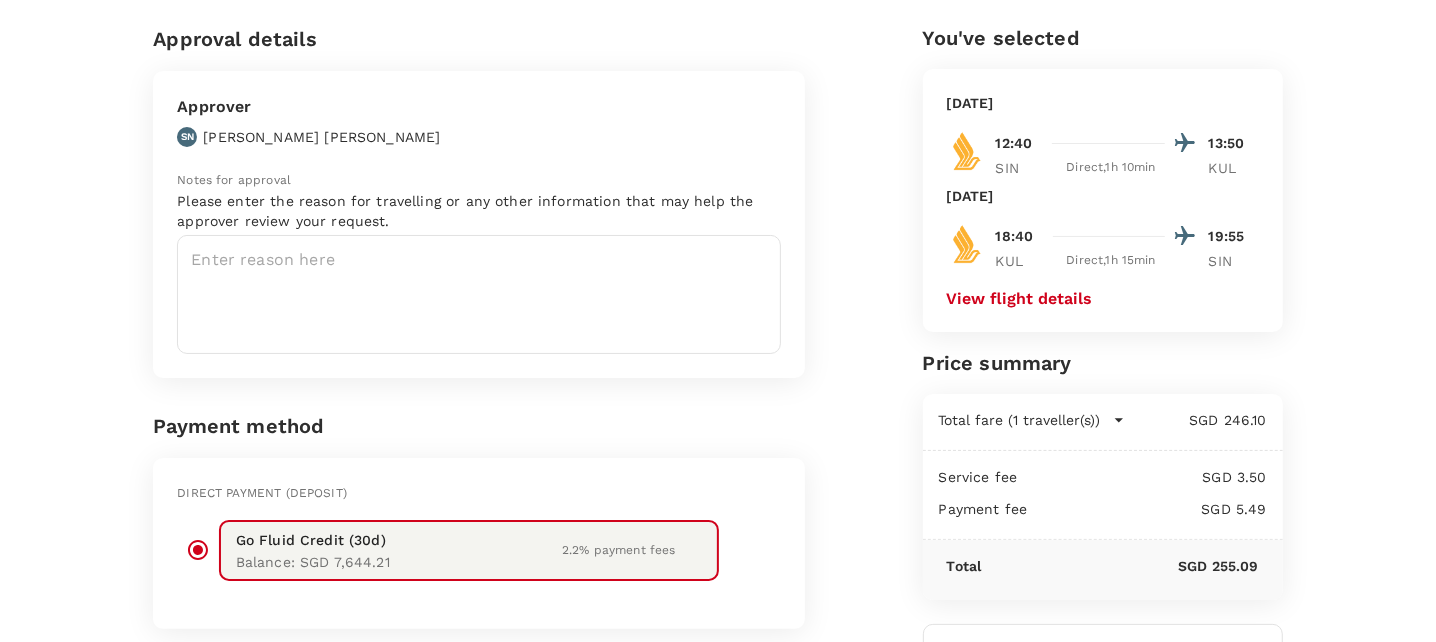 scroll, scrollTop: 200, scrollLeft: 0, axis: vertical 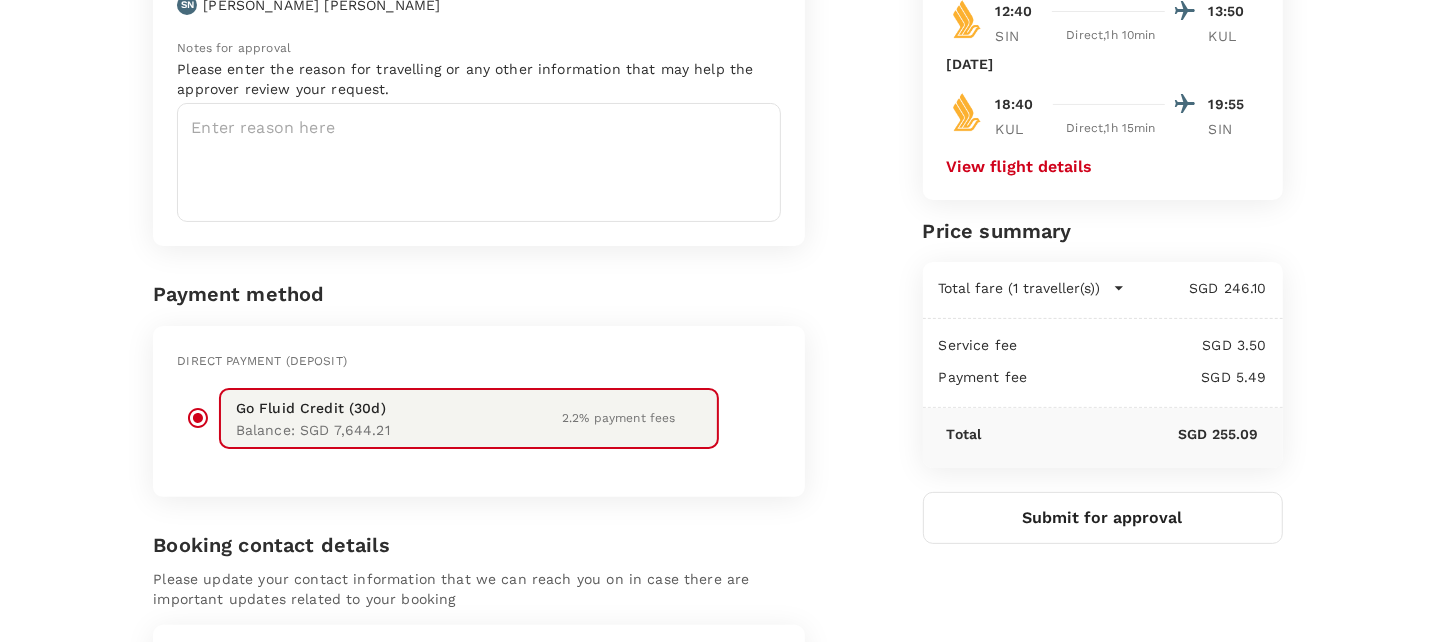 click on "Submit for approval" at bounding box center (1103, 518) 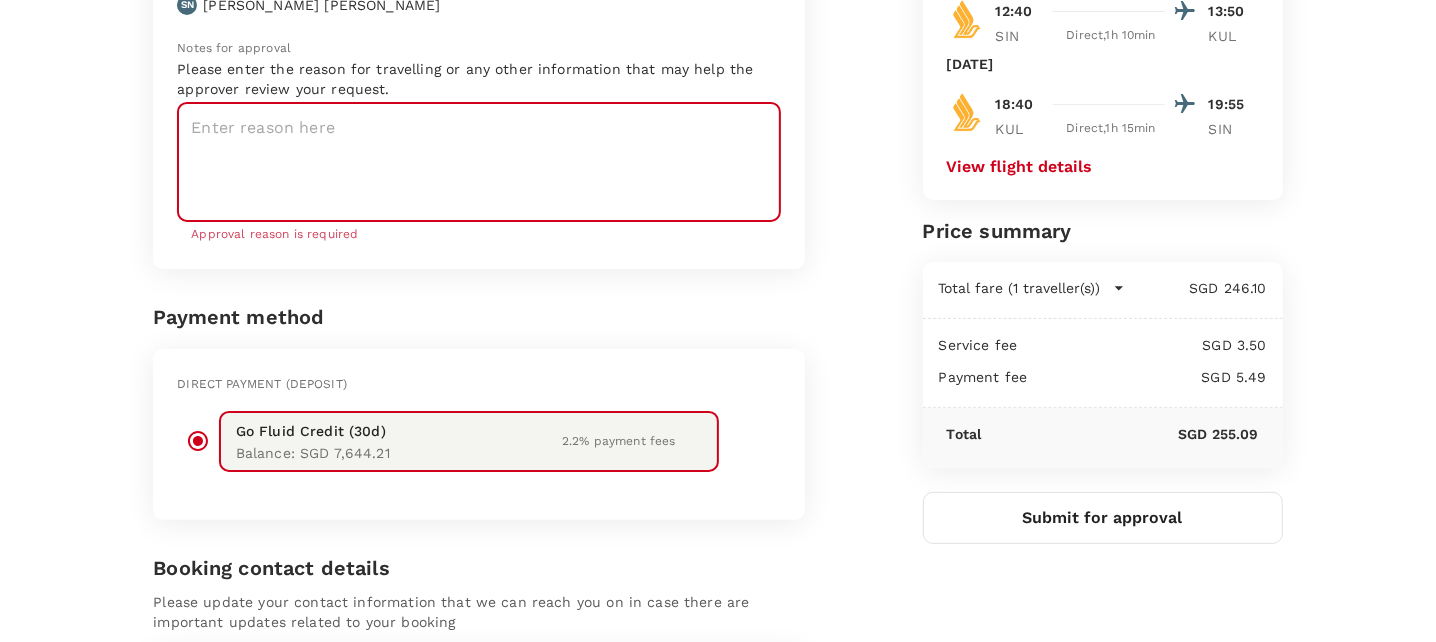 click at bounding box center [479, 162] 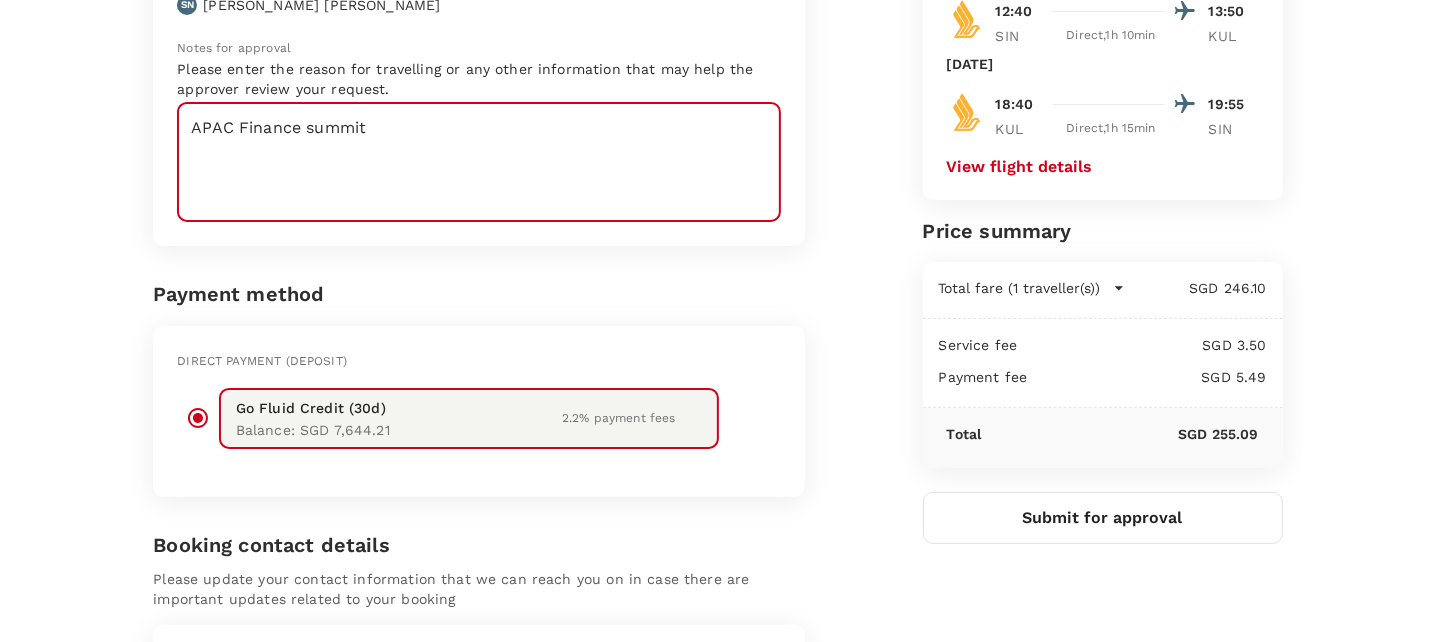 type on "APAC Finance summit" 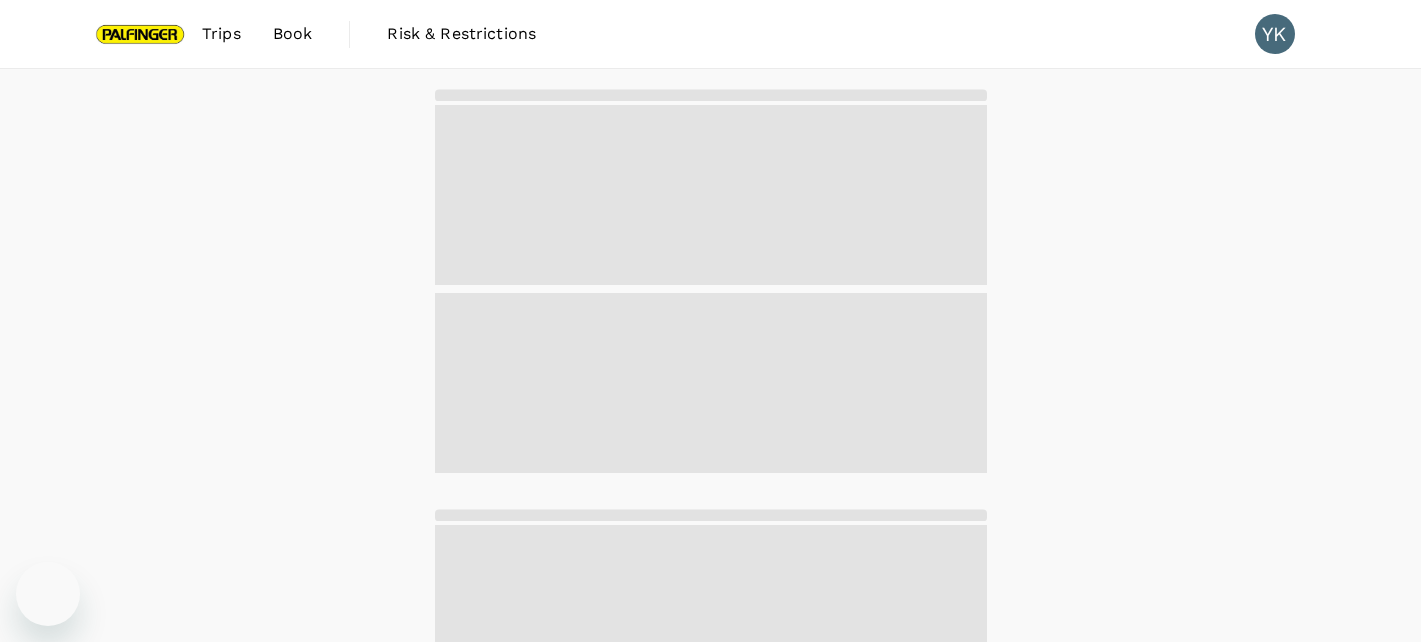 scroll, scrollTop: 0, scrollLeft: 0, axis: both 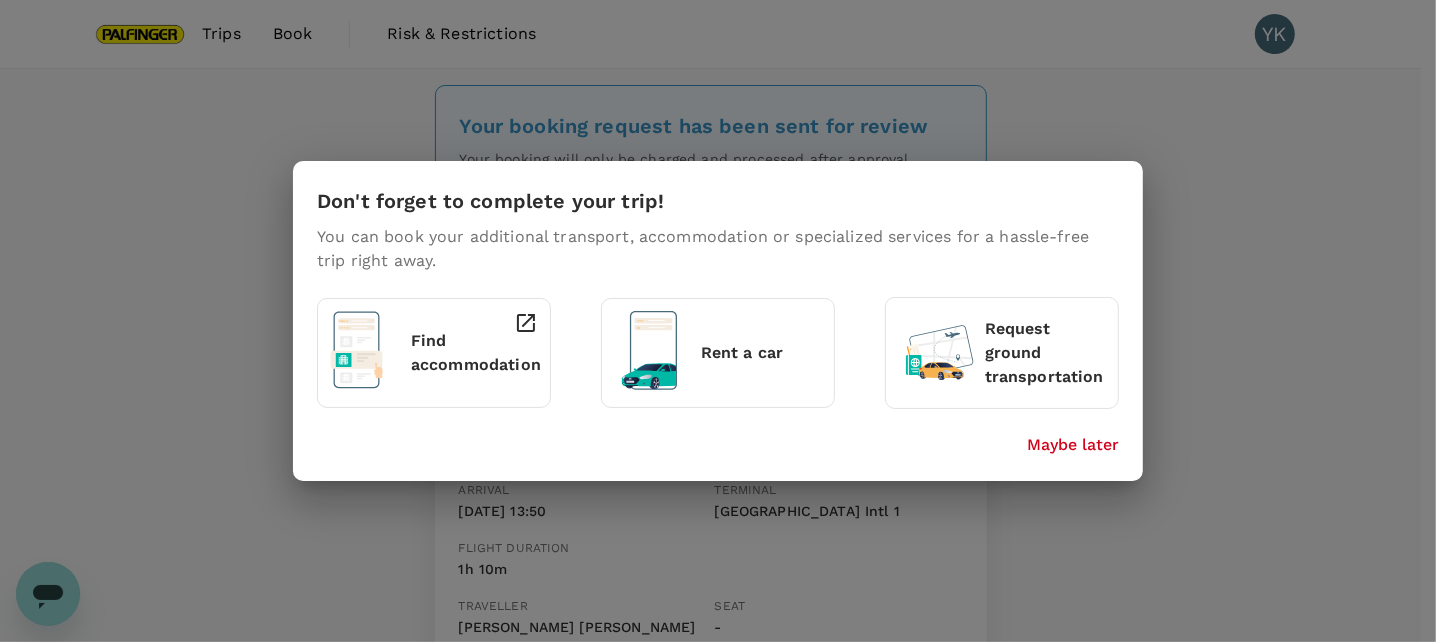 click on "Maybe later" at bounding box center [1073, 445] 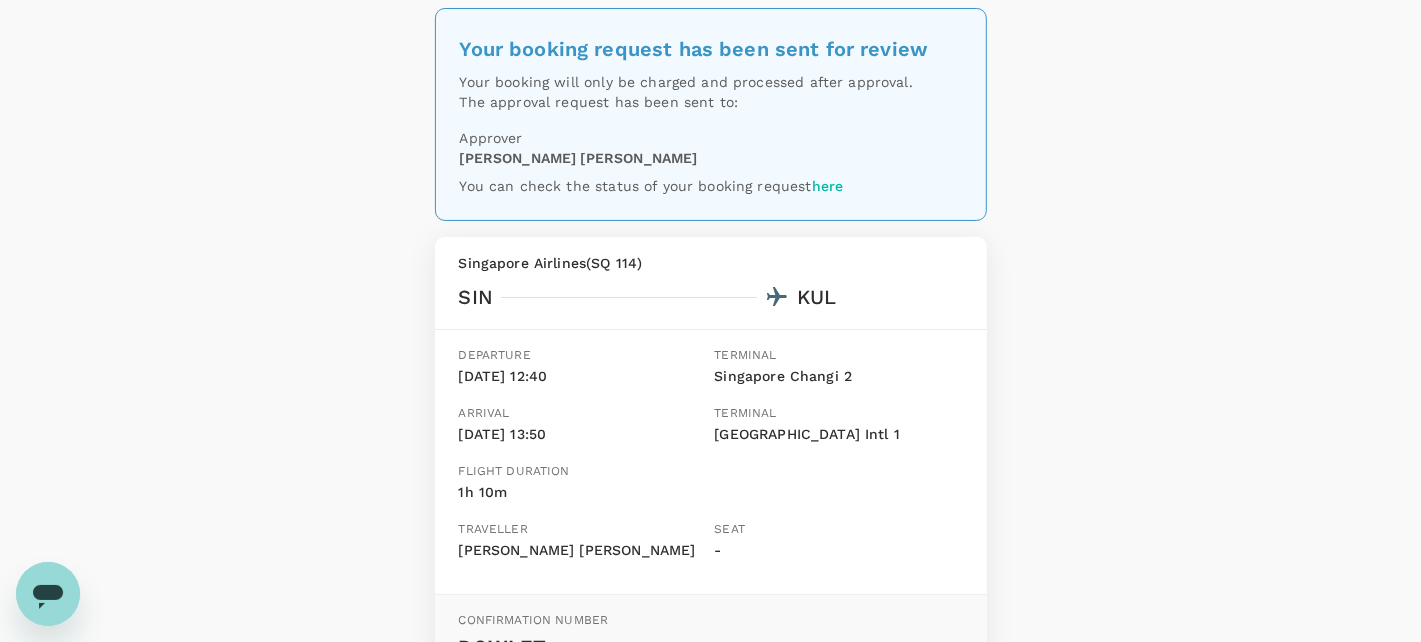 scroll, scrollTop: 0, scrollLeft: 0, axis: both 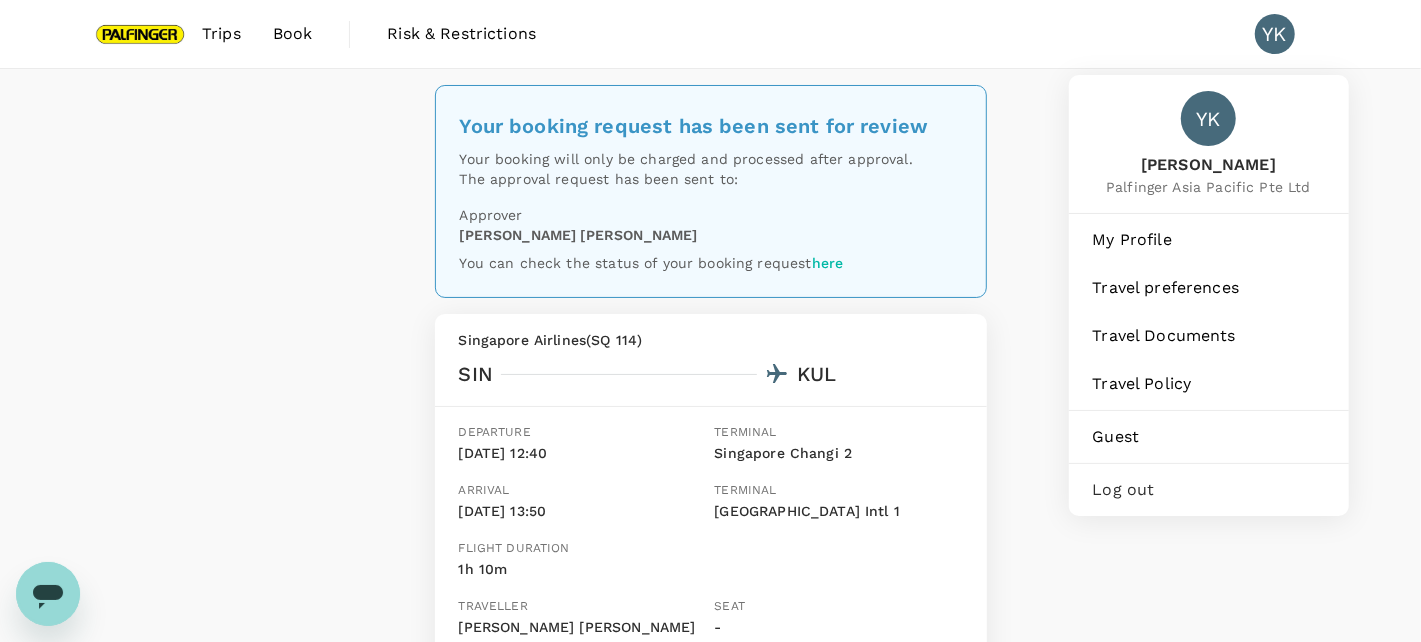 click on "Log out" at bounding box center [1209, 490] 